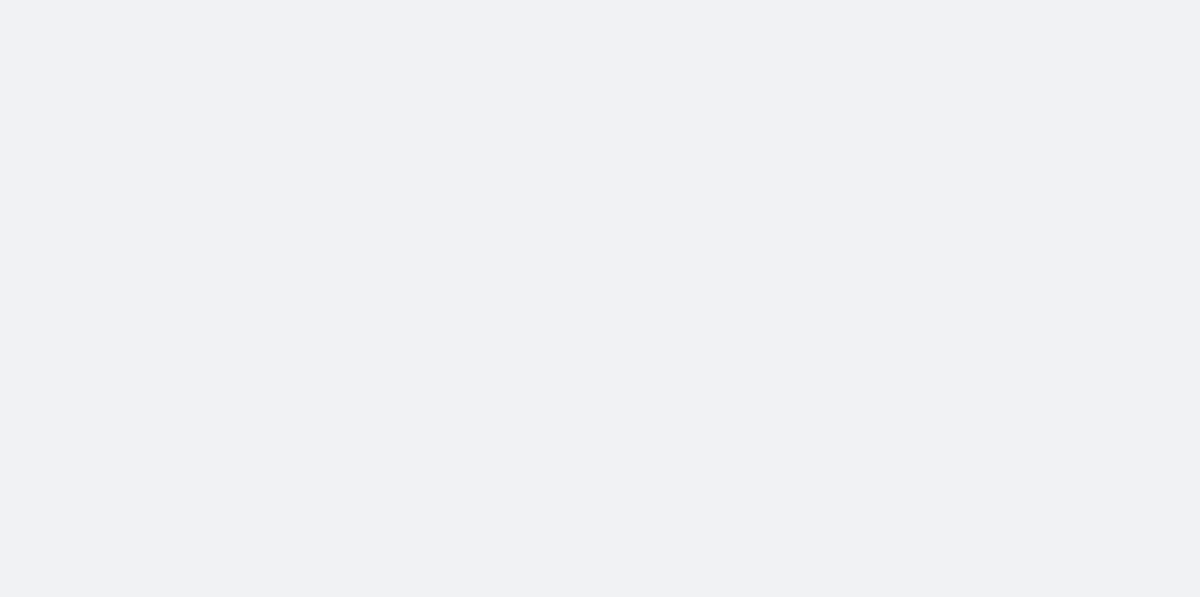 scroll, scrollTop: 0, scrollLeft: 0, axis: both 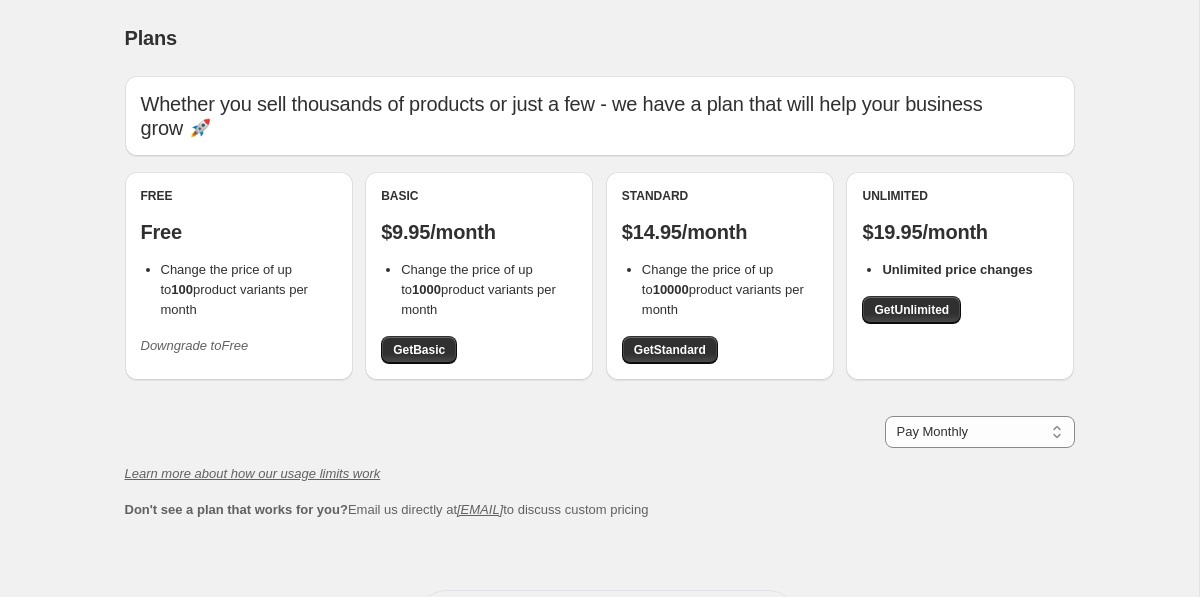click on "Plans. This page is ready Plans Whether you sell thousands of products or just a few - we have a plan that will help your business grow 🚀 Free Free Change the price of up to  [NUMBER]  product variants per month Downgrade to  Free Basic $[NUMBER]/month Change the price of up to  [NUMBER]  product variants per month Get  Basic Standard $[NUMBER]/month Change the price of up to [NUMBER]  product variants per month Get  Standard Unlimited $[NUMBER]/month Unlimited price changes Get  Unlimited Pay Monthly Pay Yearly (Save 16%) Pay Monthly Learn more about how our usage limits work Don't see a plan that works for you?  Email us directly at  [EMAIL]  to discuss custom pricing Need help? Read the   FAQ   or email support at   [EMAIL]" at bounding box center (599, 341) 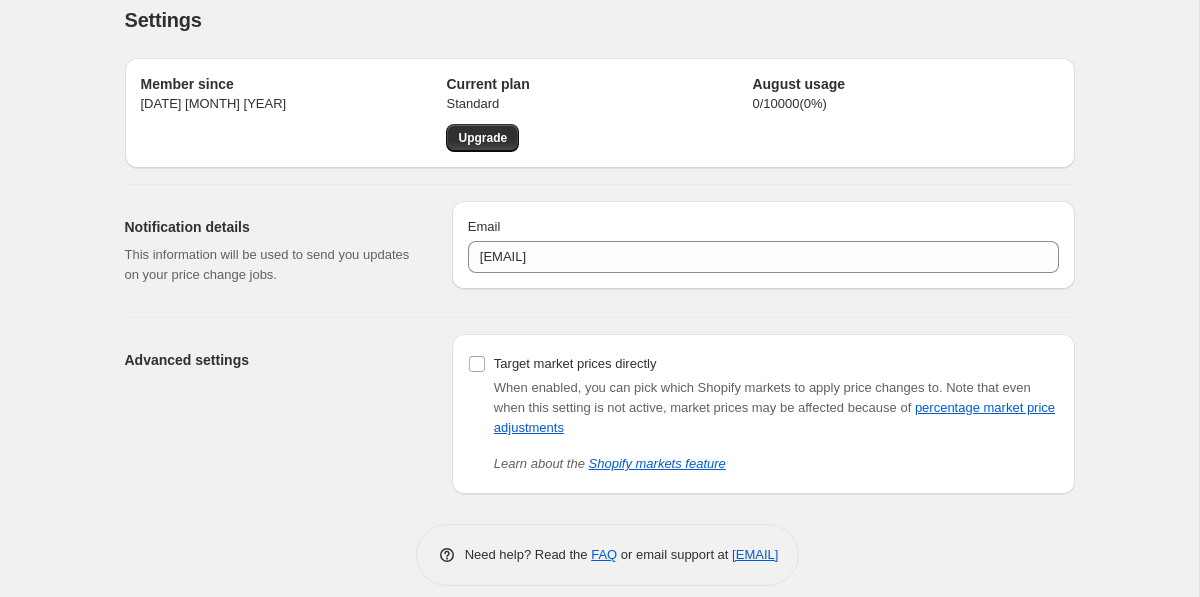 scroll, scrollTop: 37, scrollLeft: 0, axis: vertical 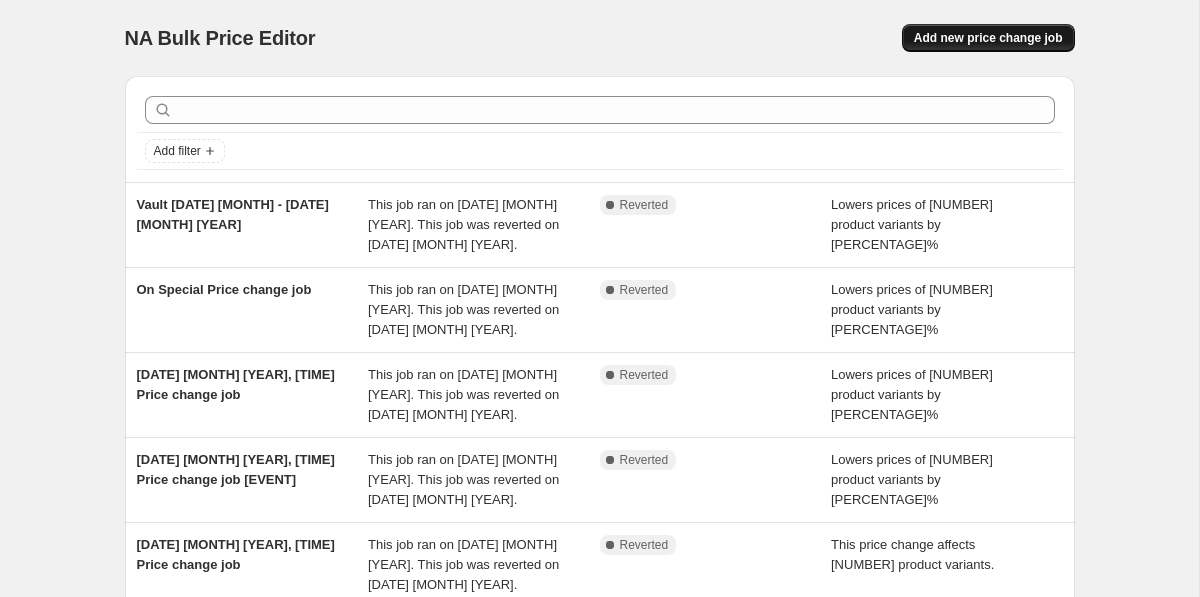 click on "Add new price change job" at bounding box center [988, 38] 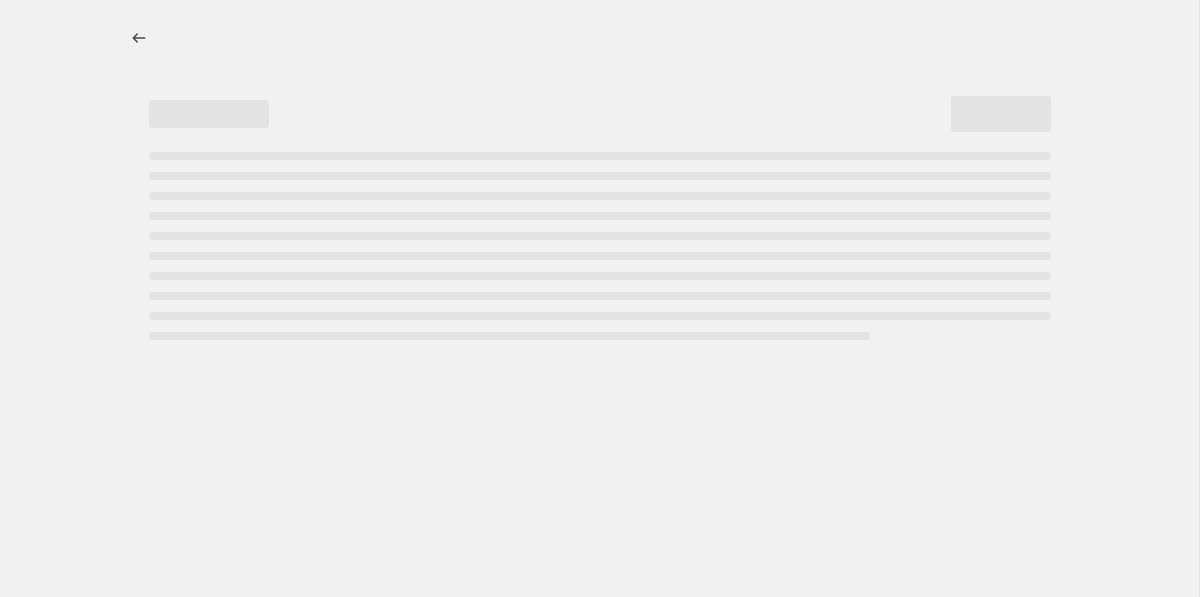 select on "percentage" 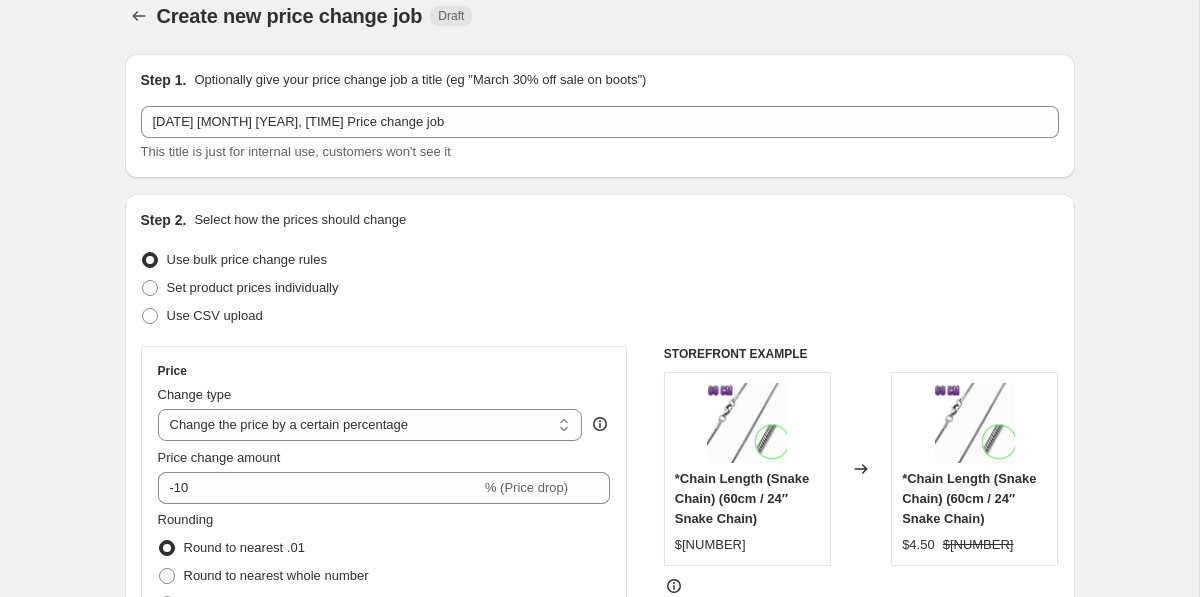 scroll, scrollTop: 21, scrollLeft: 0, axis: vertical 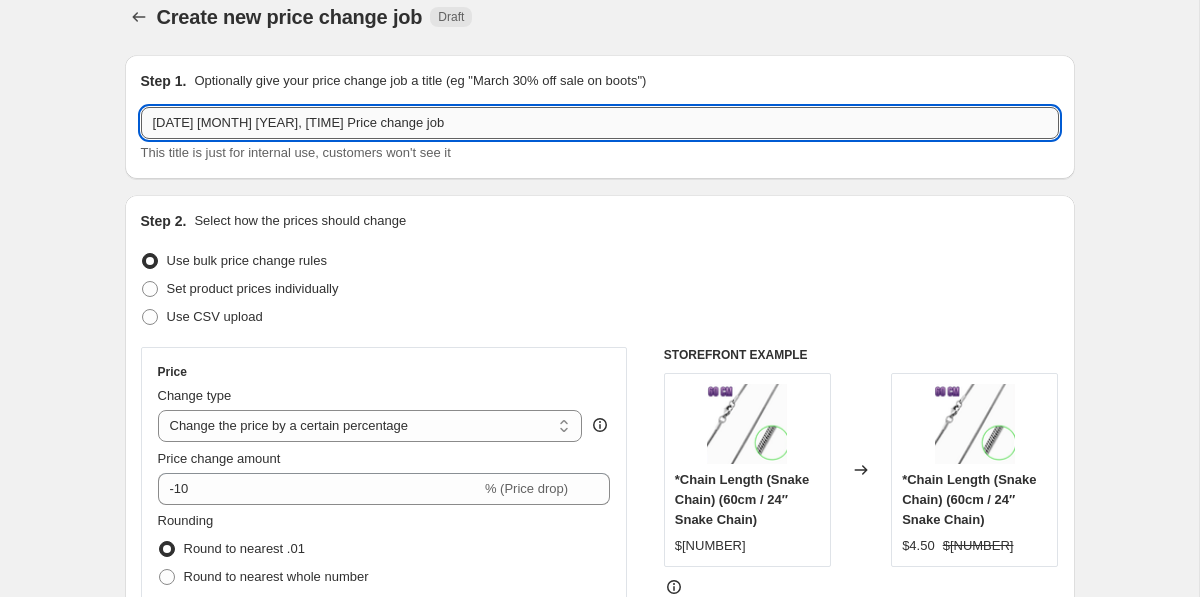 drag, startPoint x: 229, startPoint y: 124, endPoint x: 500, endPoint y: 121, distance: 271.0166 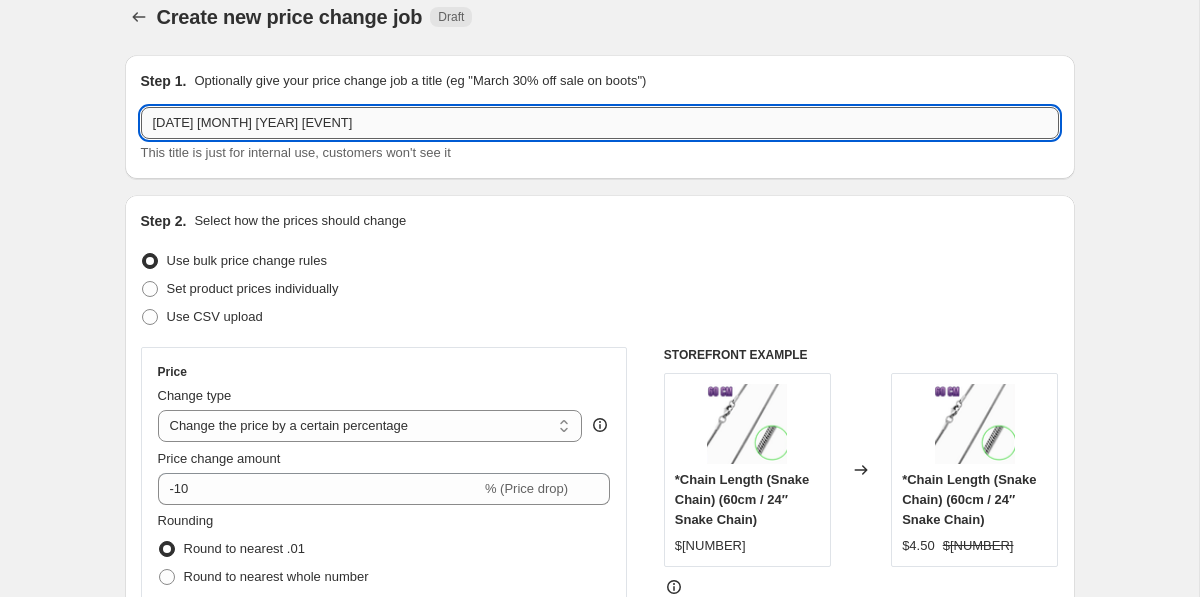 click on "[DATE] [MONTH] [YEAR] [EVENT]" at bounding box center [600, 123] 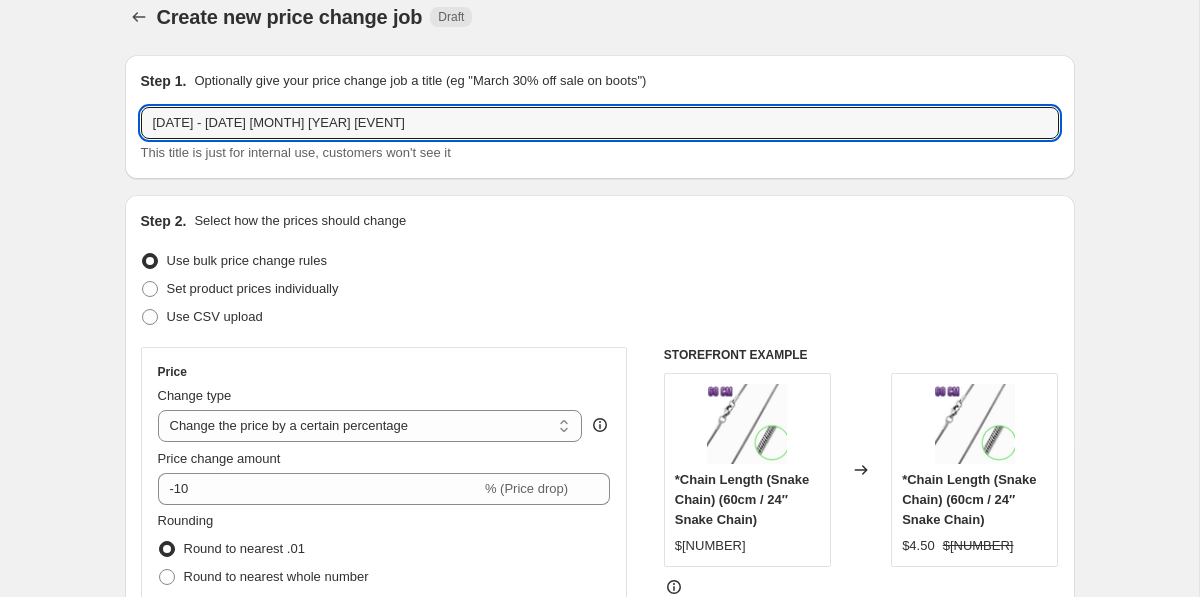 type on "[DATE] - [DATE] [MONTH] [YEAR] [EVENT]" 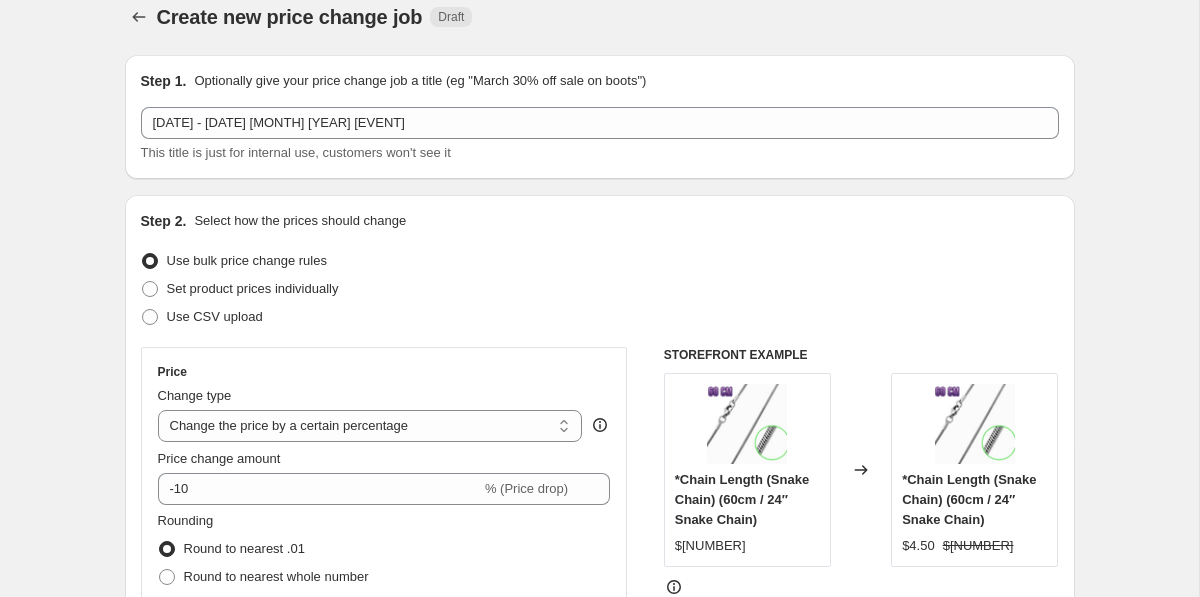 click on "Create new price change job. This page is ready Create new price change job Draft Step 1. Optionally give your price change job a title (eg "[MONTH] [PERCENTAGE]% off sale on boots") [DATE] - [DATE] [MONTH] [YEAR] [EVENT] This title is just for internal use, customers won't see it Step 2. Select how the prices should change Use bulk price change rules Set product prices individually Use CSV upload Price Change type Change the price to a certain amount Change the price by a certain amount Change the price by a certain percentage Change the price to the current compare at price (price before sale) Change the price by a certain amount relative to the compare at price Change the price by a certain percentage relative to the compare at price Don't change the price Change the price by a certain percentage relative to the cost per item Change price to certain cost margin Change the price by a certain percentage Price change amount -[NUMBER] % (Price drop) Rounding Round to nearest .01 Round to nearest whole number End prices in .99 Change type" at bounding box center [599, 961] 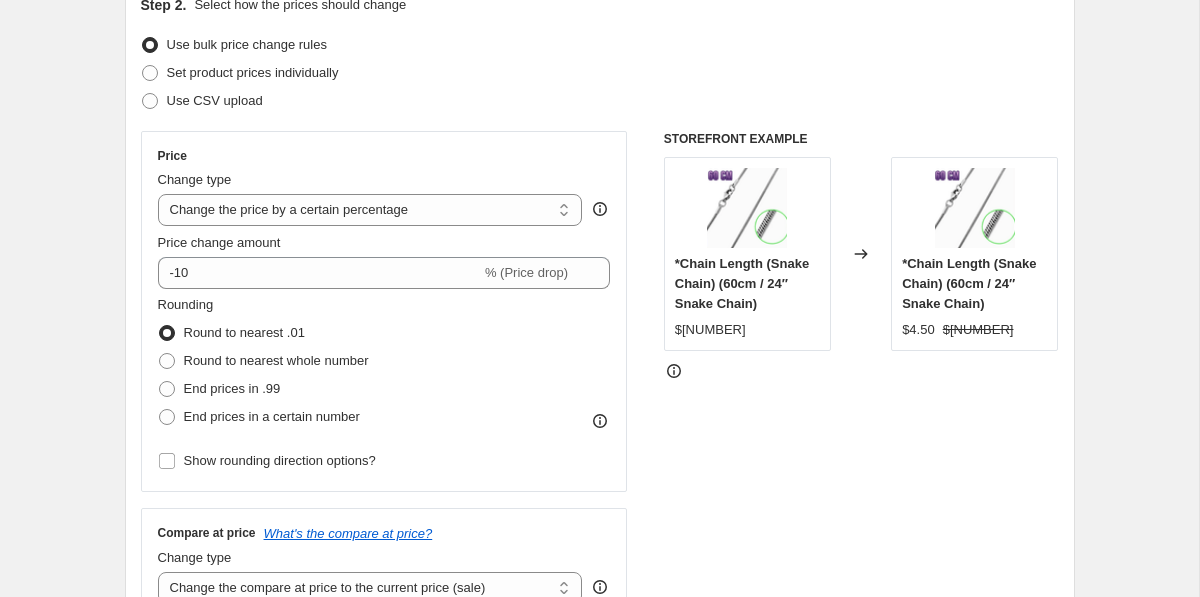 scroll, scrollTop: 238, scrollLeft: 0, axis: vertical 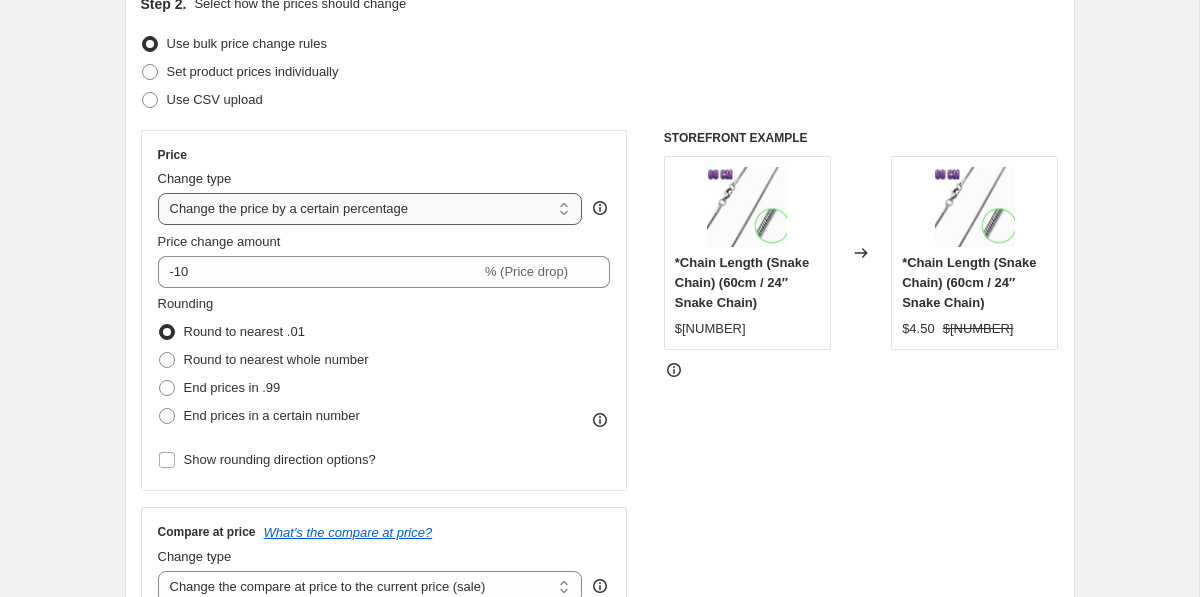 click on "Change the price to a certain amount Change the price by a certain amount Change the price by a certain percentage Change the price to the current compare at price (price before sale) Change the price by a certain amount relative to the compare at price Change the price by a certain percentage relative to the compare at price Don't change the price Change the price by a certain percentage relative to the cost per item Change price to certain cost margin" at bounding box center [370, 209] 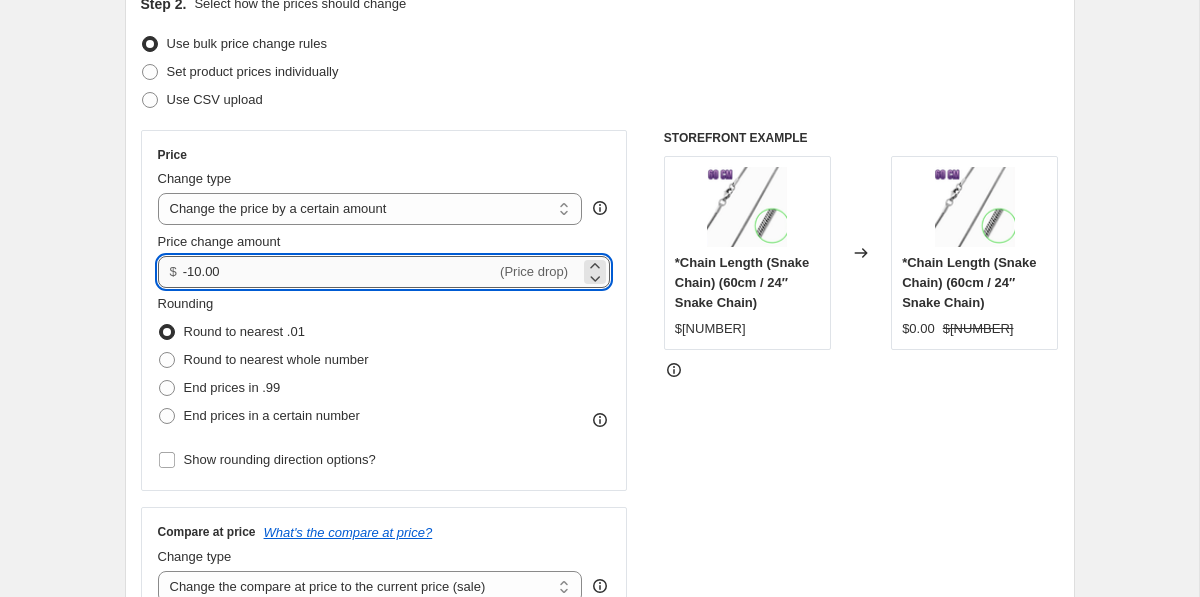 click on "-10.00" at bounding box center [339, 272] 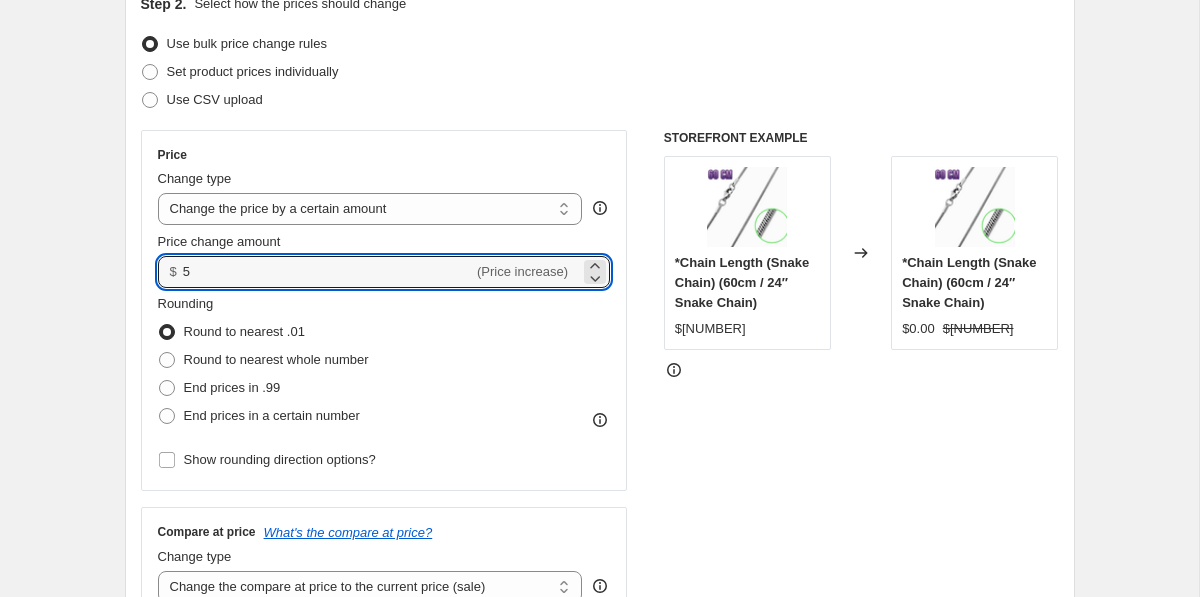 type on "5.00" 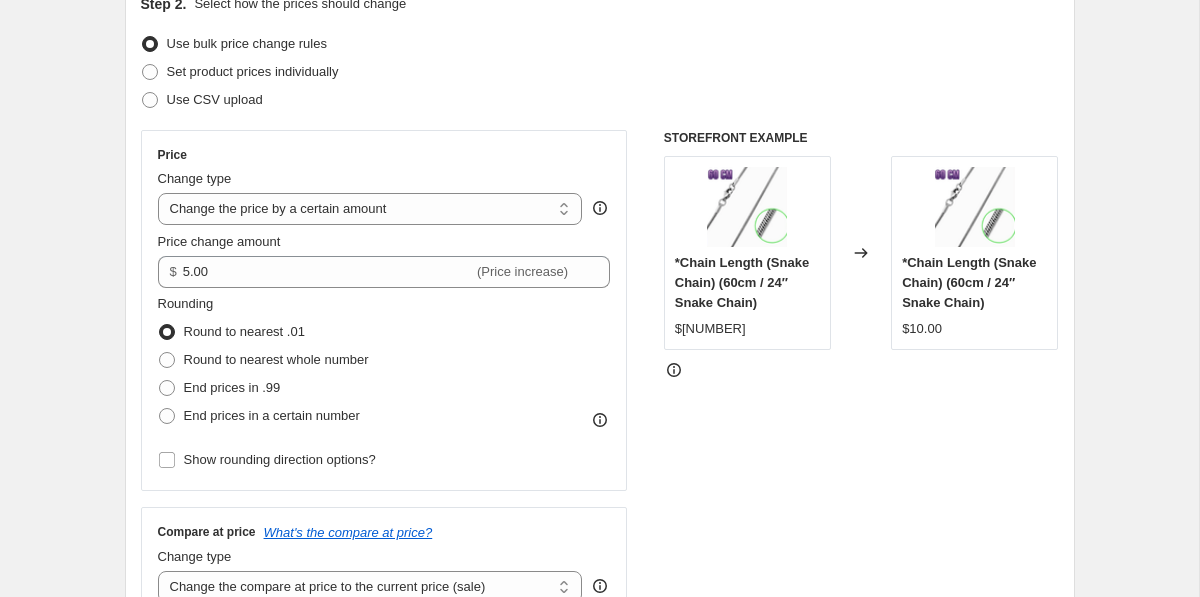 click on "Create new price change job. This page is ready Create new price change job Draft Step 1. Optionally give your price change job a title (eg "[MONTH] [PERCENTAGE]% off sale on boots") [DATE] - [DATE] [MONTH] [YEAR] [EVENT] This title is just for internal use, customers won't see it Step 2. Select how the prices should change Use bulk price change rules Set product prices individually Use CSV upload Price Change type Change the price to a certain amount Change the price by a certain amount Change the price by a certain percentage Change the price to the current compare at price (price before sale) Change the price by a certain amount relative to the compare at price Change the price by a certain percentage relative to the compare at price Don't change the price Change the price by a certain percentage relative to the cost per item Change price to certain cost margin Change the price by a certain percentage Price change amount $ [NUMBER]  (Price increase) Rounding Round to nearest .01 Round to nearest whole number End prices in .99 $[NUMBER]" at bounding box center [599, 744] 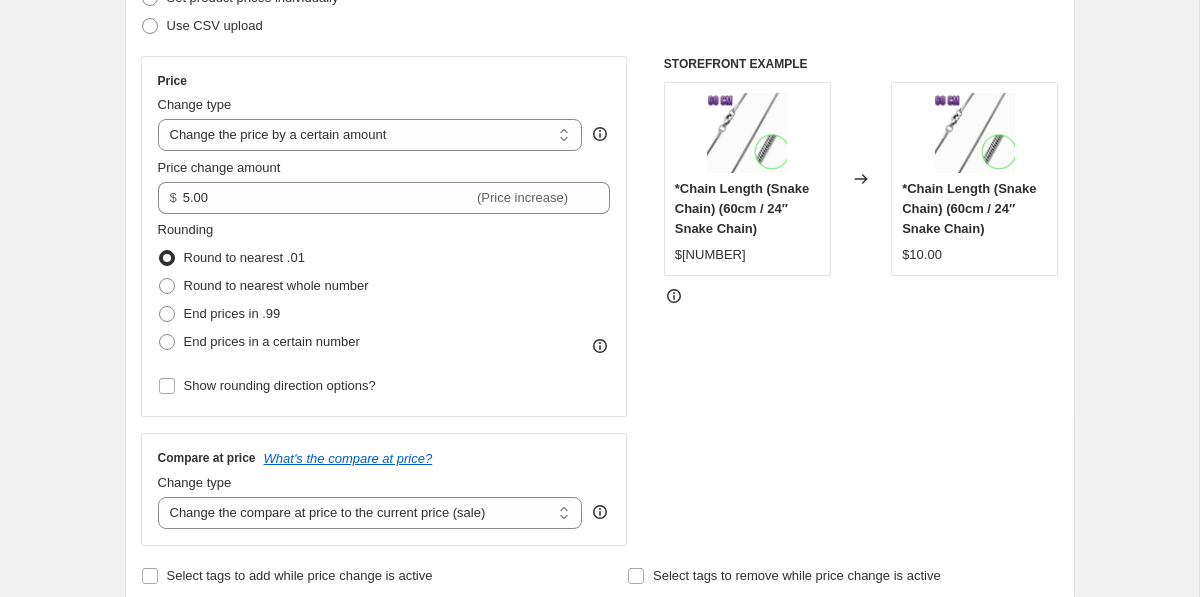 scroll, scrollTop: 322, scrollLeft: 0, axis: vertical 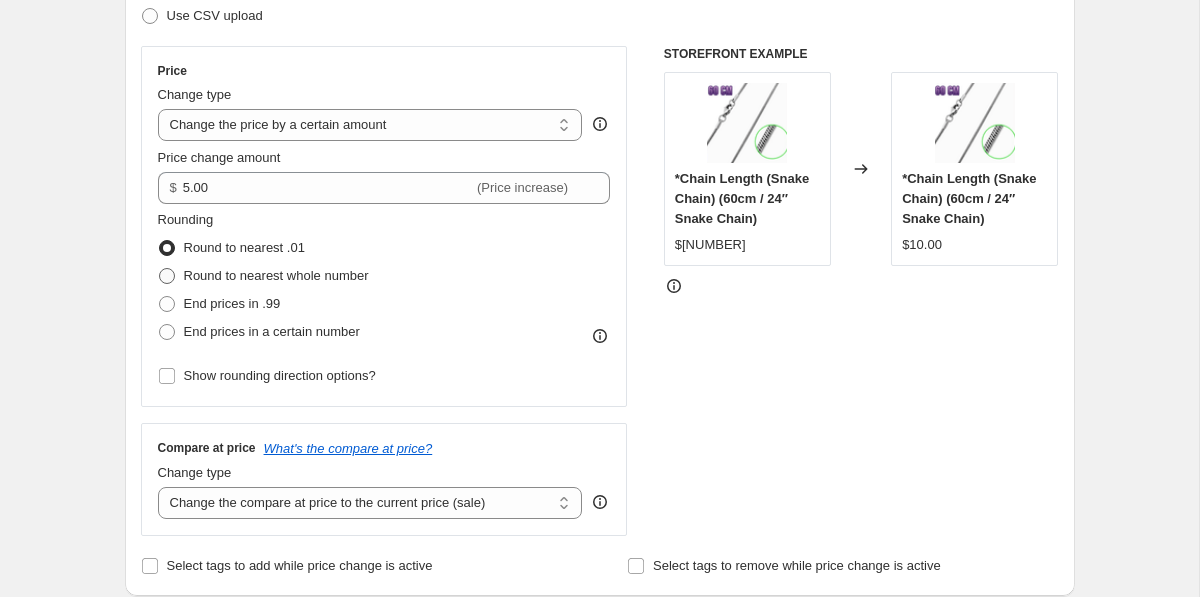 click at bounding box center (167, 276) 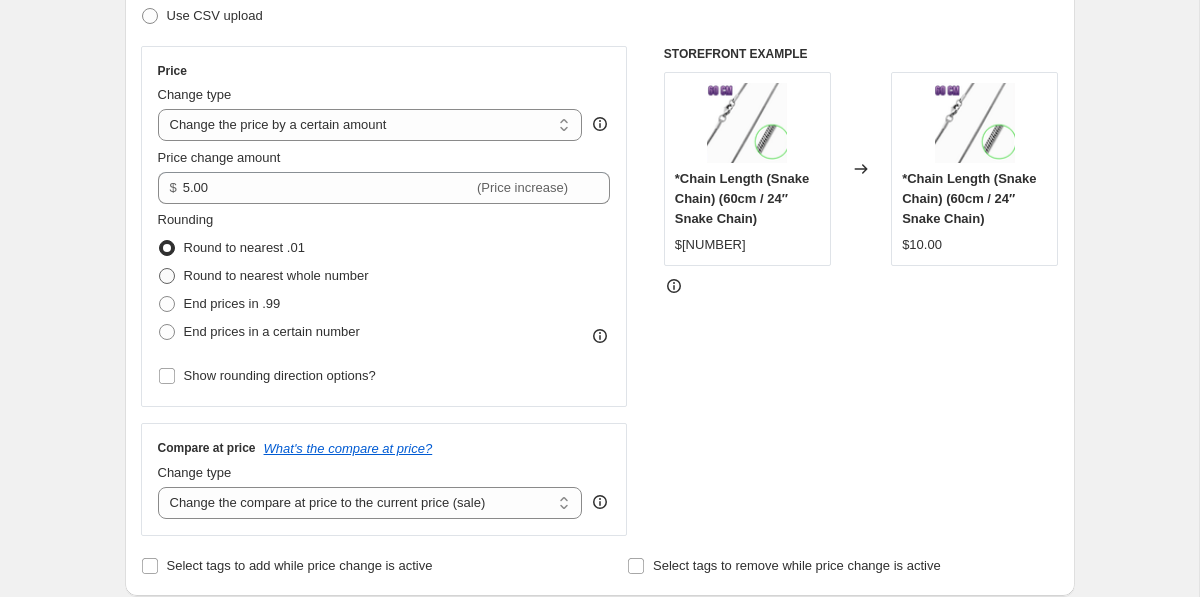 radio on "true" 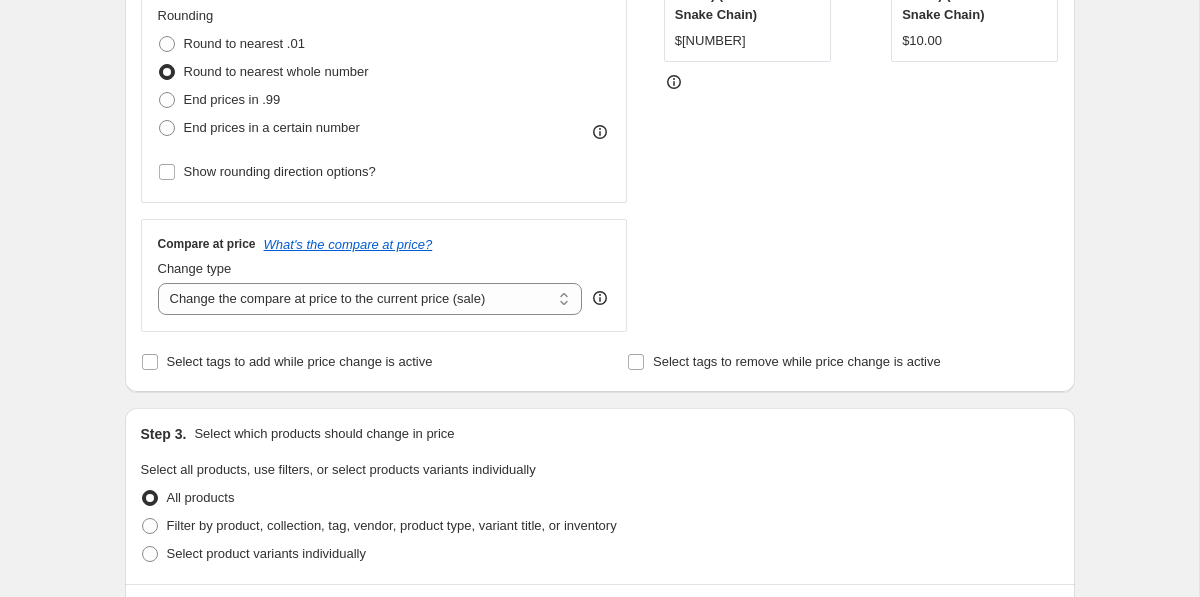 scroll, scrollTop: 532, scrollLeft: 0, axis: vertical 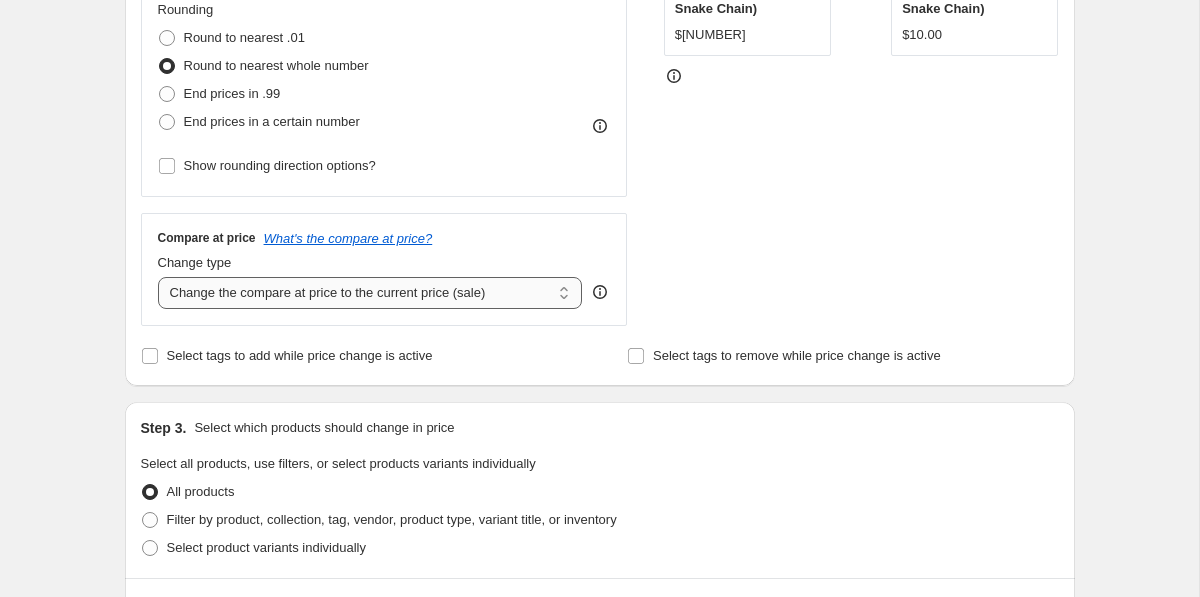 click on "Change the compare at price to the current price (sale) Change the compare at price to a certain amount Change the compare at price by a certain amount Change the compare at price by a certain percentage Change the compare at price by a certain amount relative to the actual price Change the compare at price by a certain percentage relative to the actual price Don't change the compare at price Remove the compare at price" at bounding box center [370, 293] 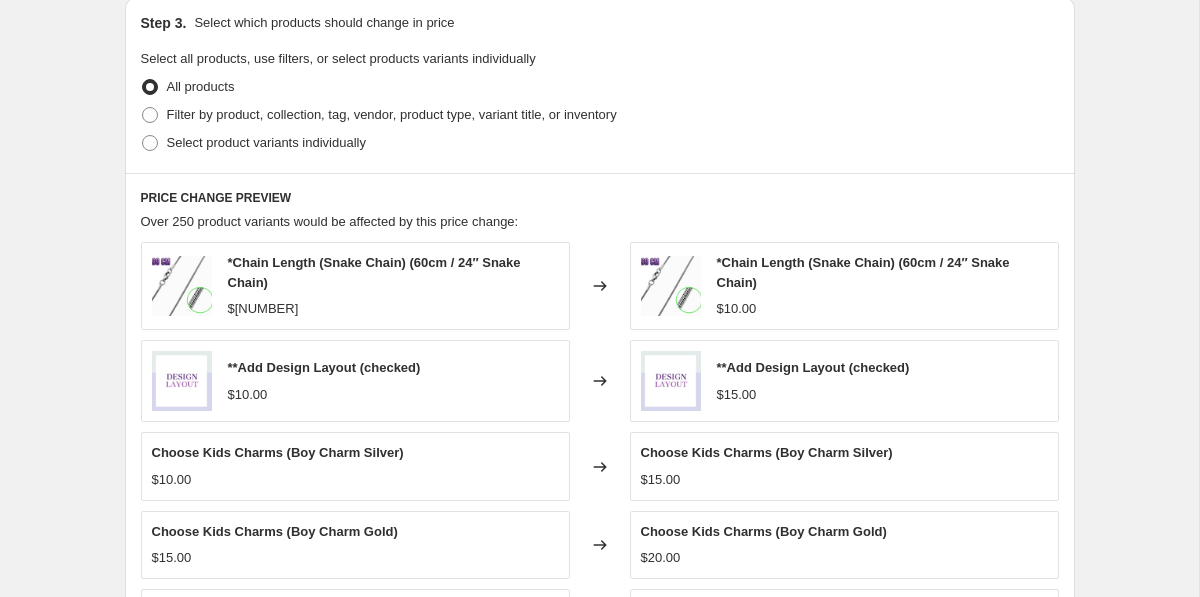 scroll, scrollTop: 941, scrollLeft: 0, axis: vertical 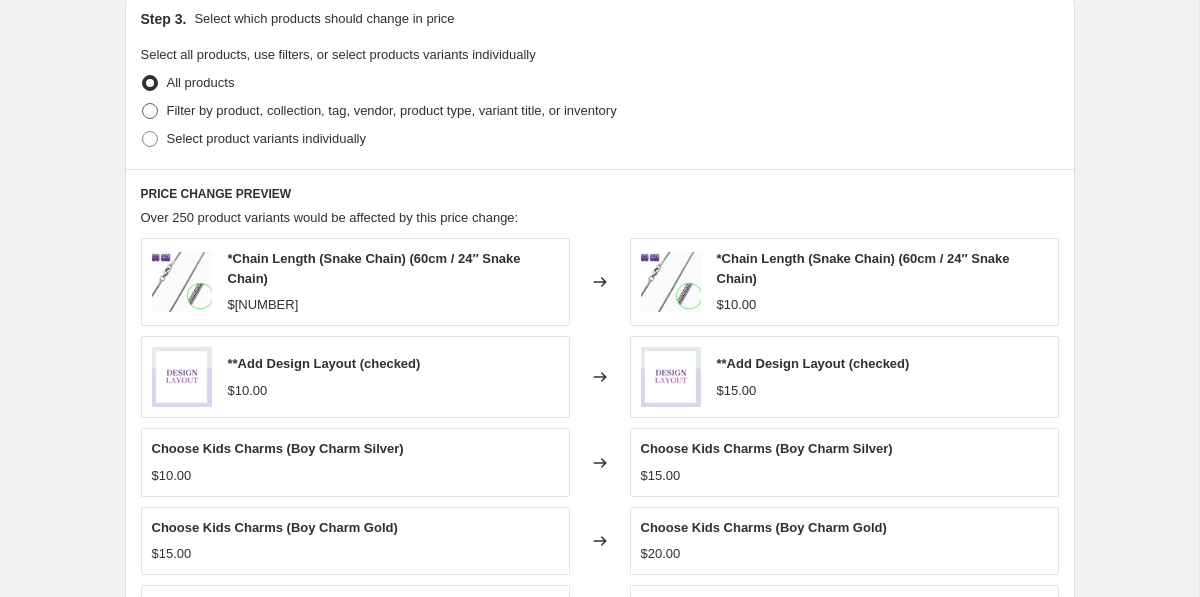 click at bounding box center (150, 111) 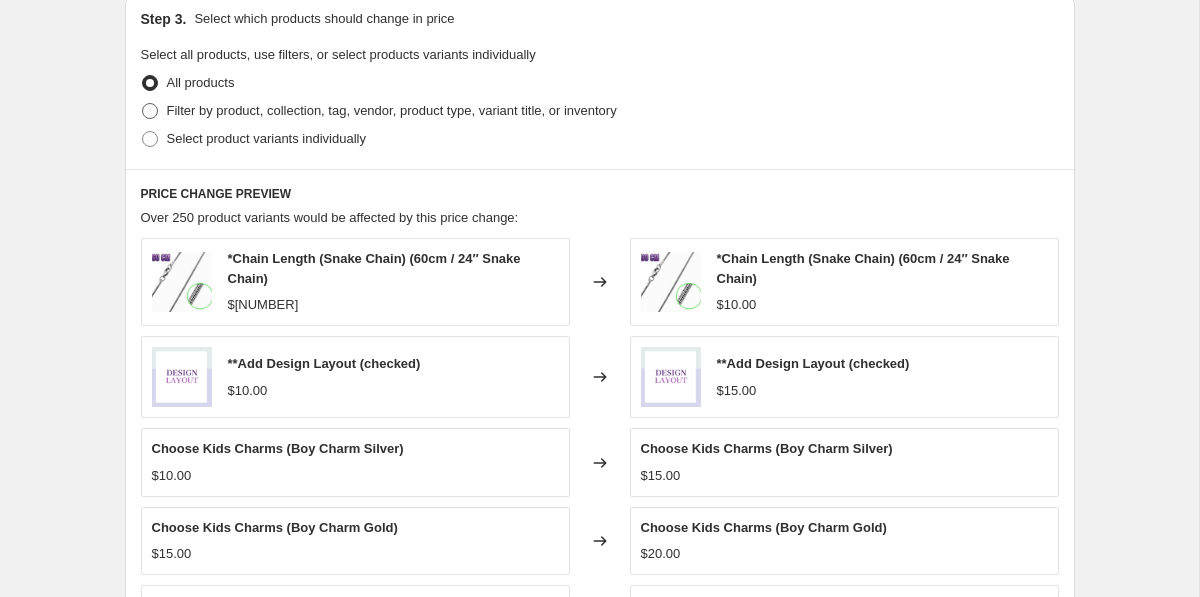 radio on "true" 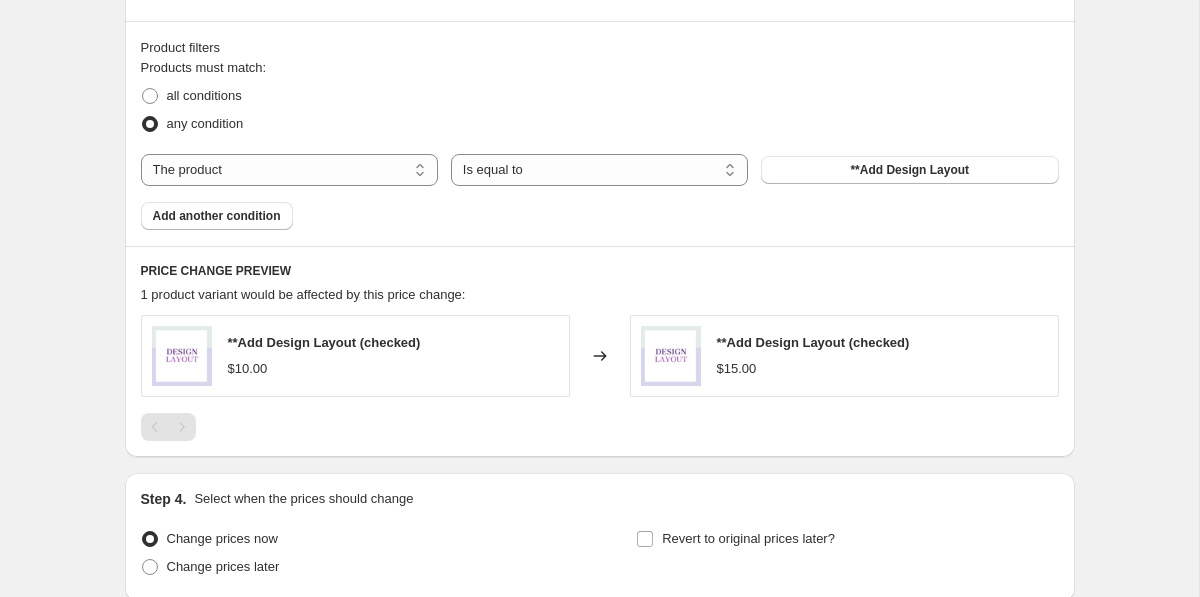 scroll, scrollTop: 1092, scrollLeft: 0, axis: vertical 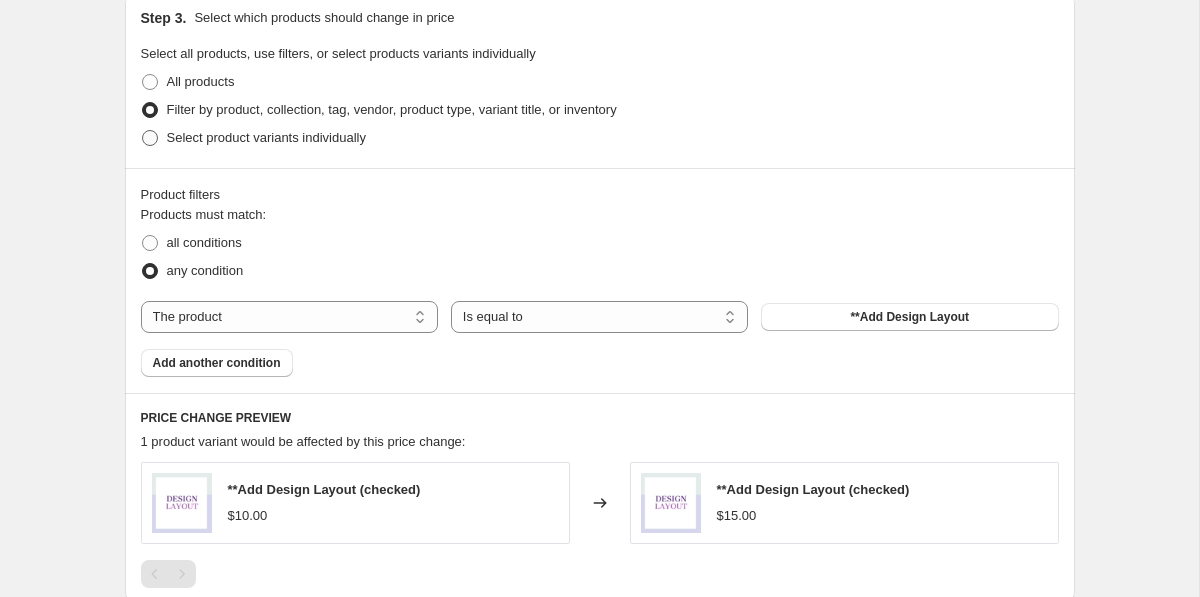 click on "Select product variants individually" at bounding box center [266, 137] 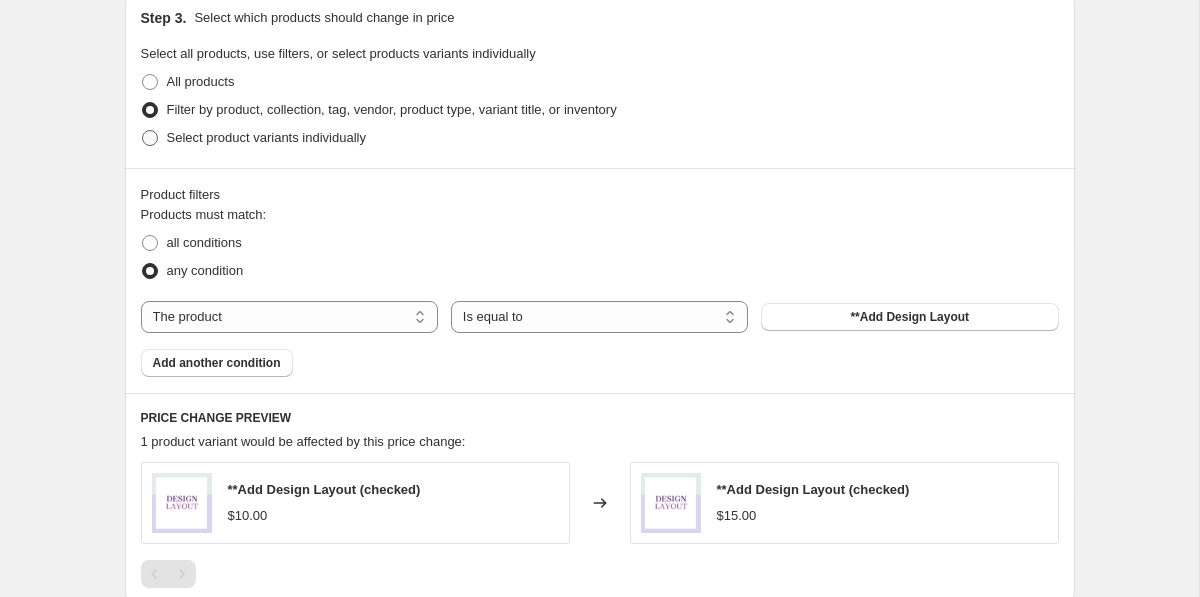 radio on "true" 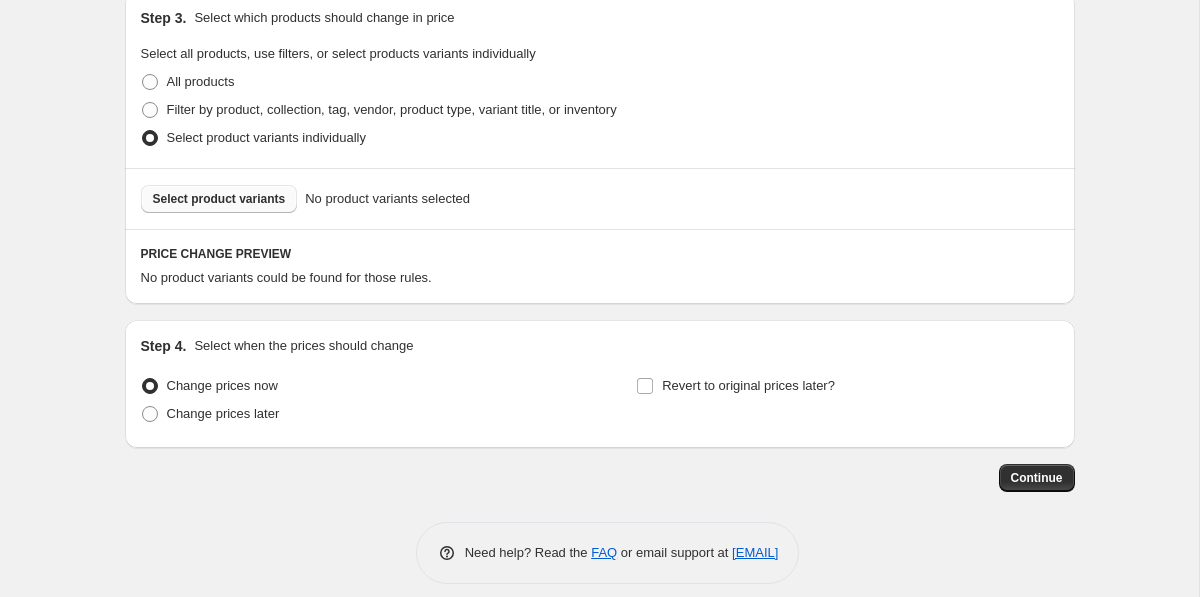 click on "Select product variants" at bounding box center [219, 199] 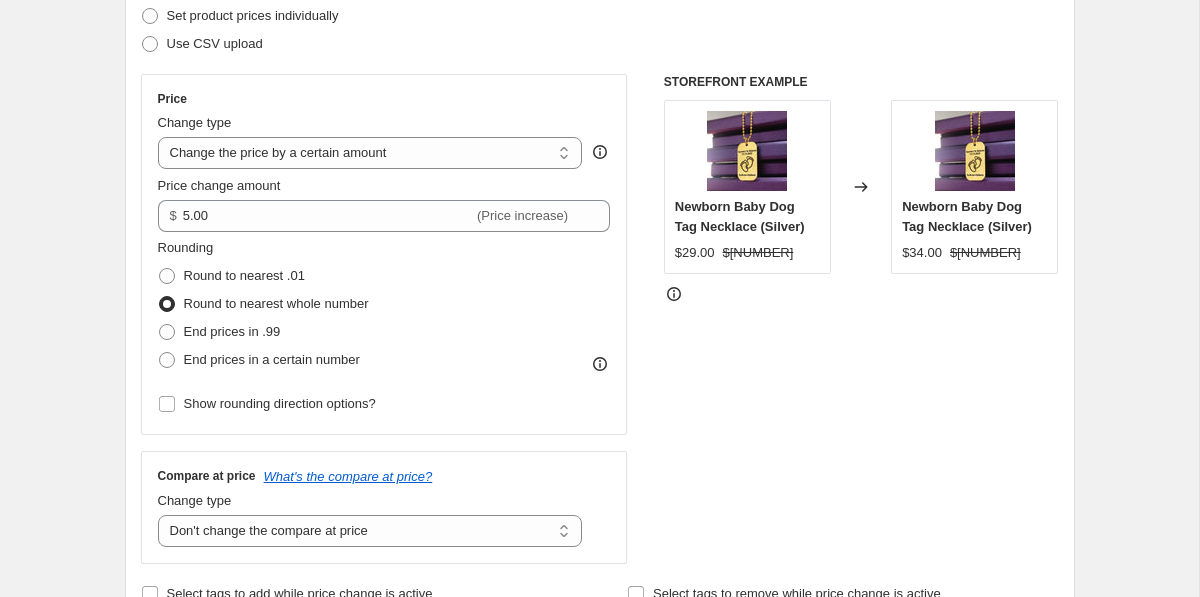 scroll, scrollTop: 307, scrollLeft: 0, axis: vertical 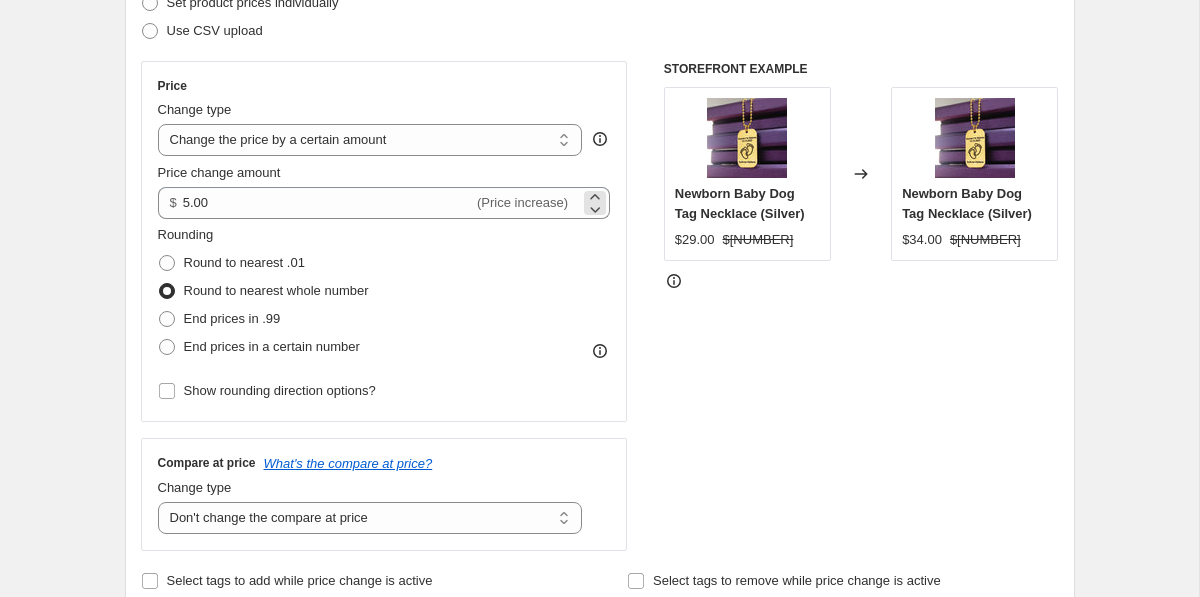 click on "$ [NUMBER]  (Price increase)" at bounding box center (384, 203) 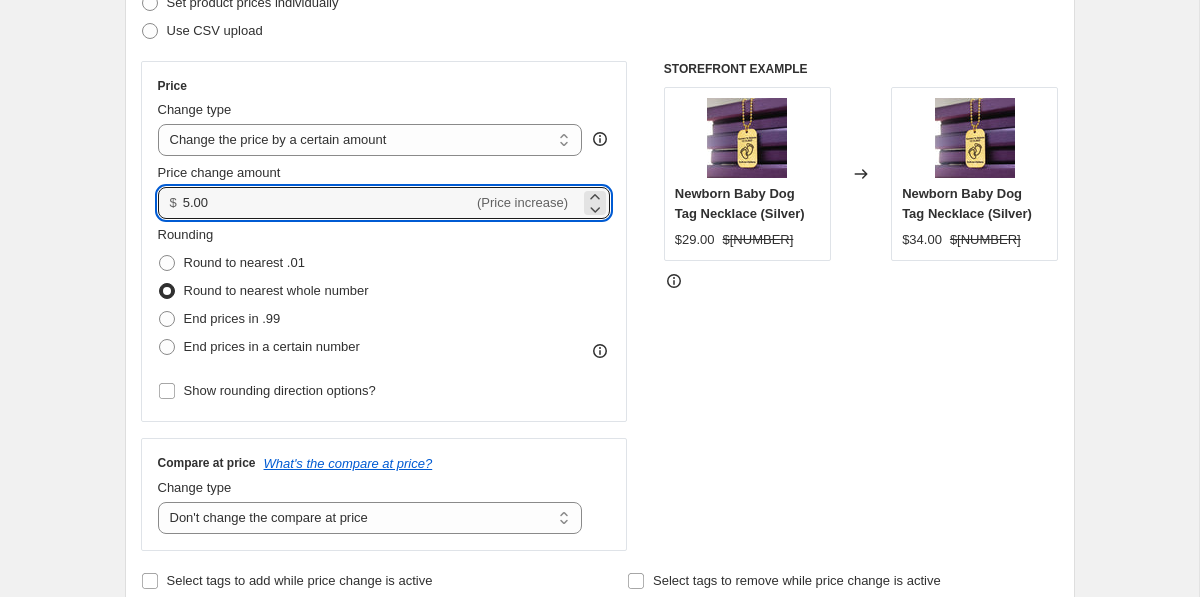 click on "$ [NUMBER]  (Price increase)" at bounding box center (384, 203) 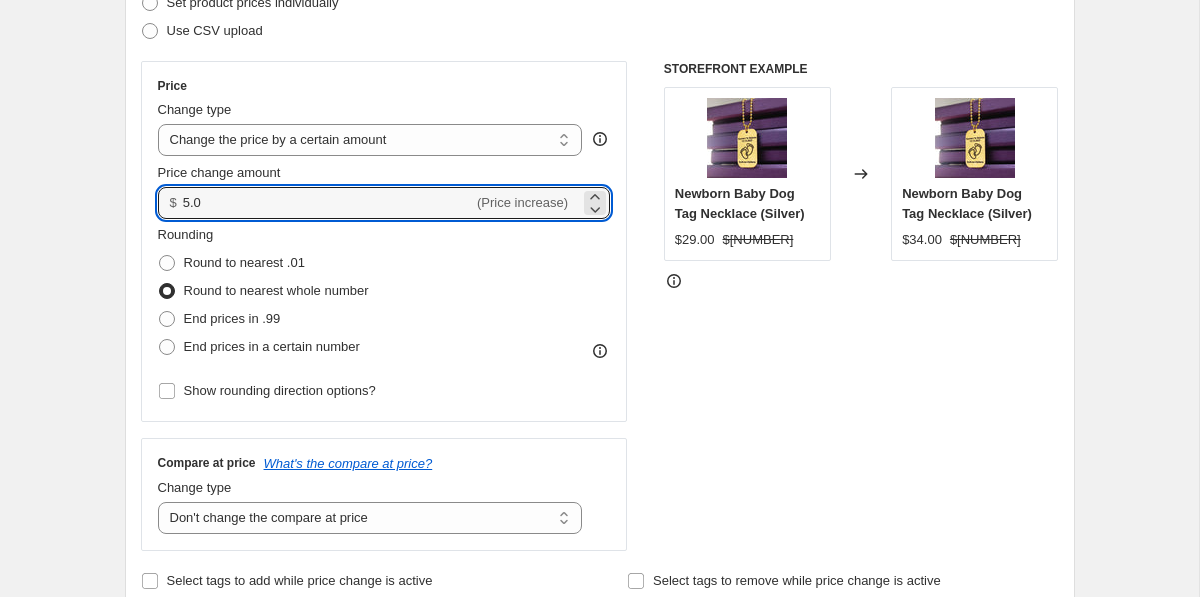 type on "5" 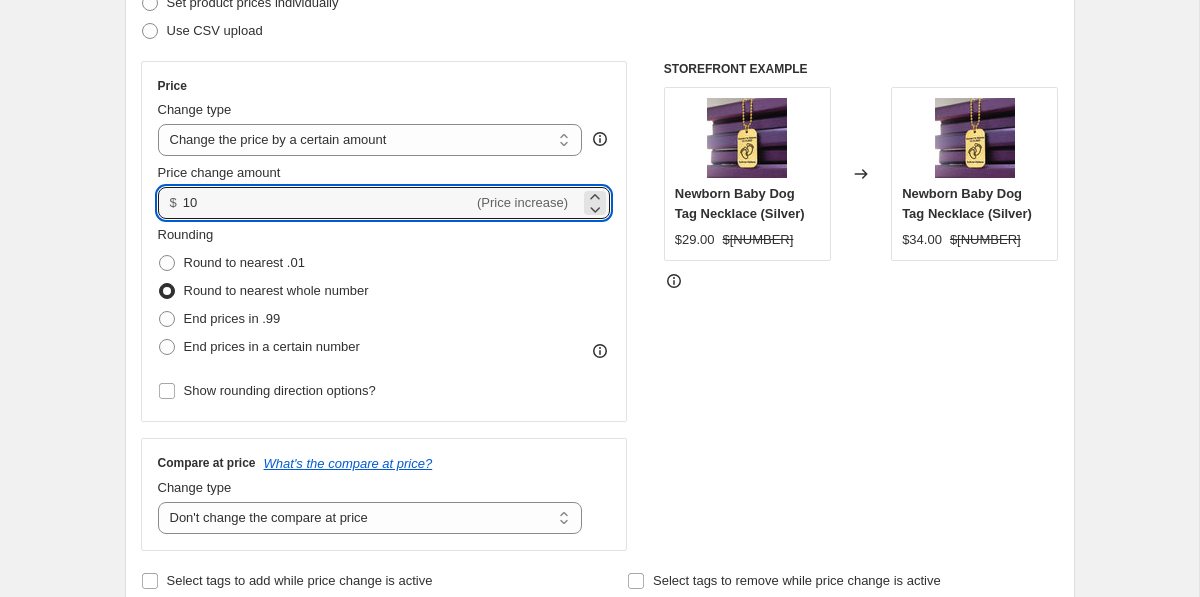 type on "[NUMBER]" 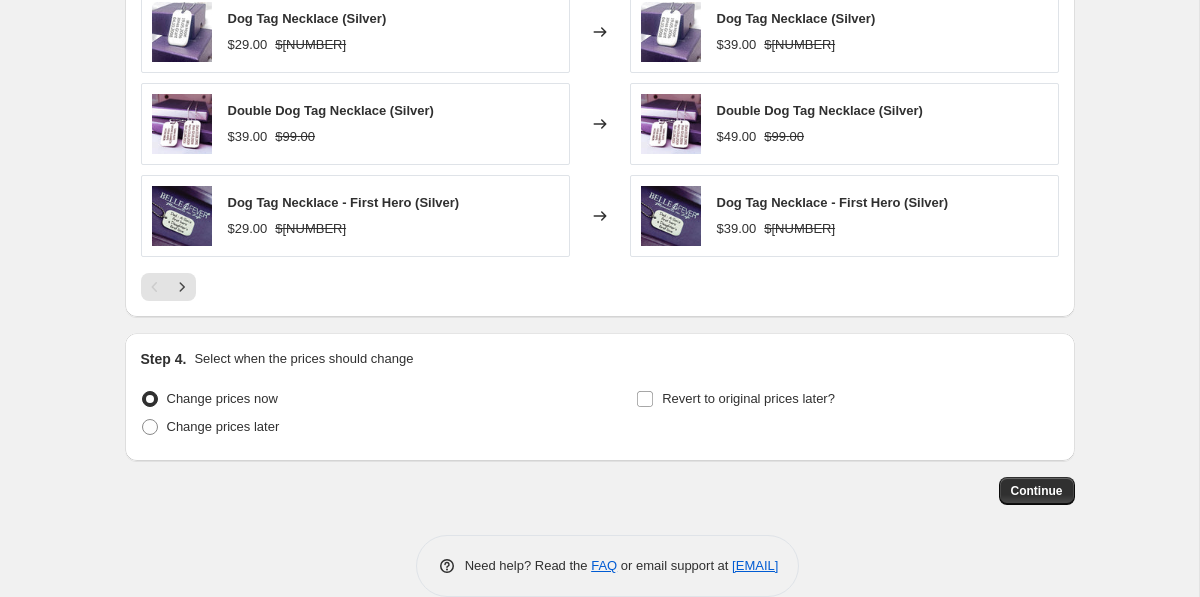 scroll, scrollTop: 1463, scrollLeft: 0, axis: vertical 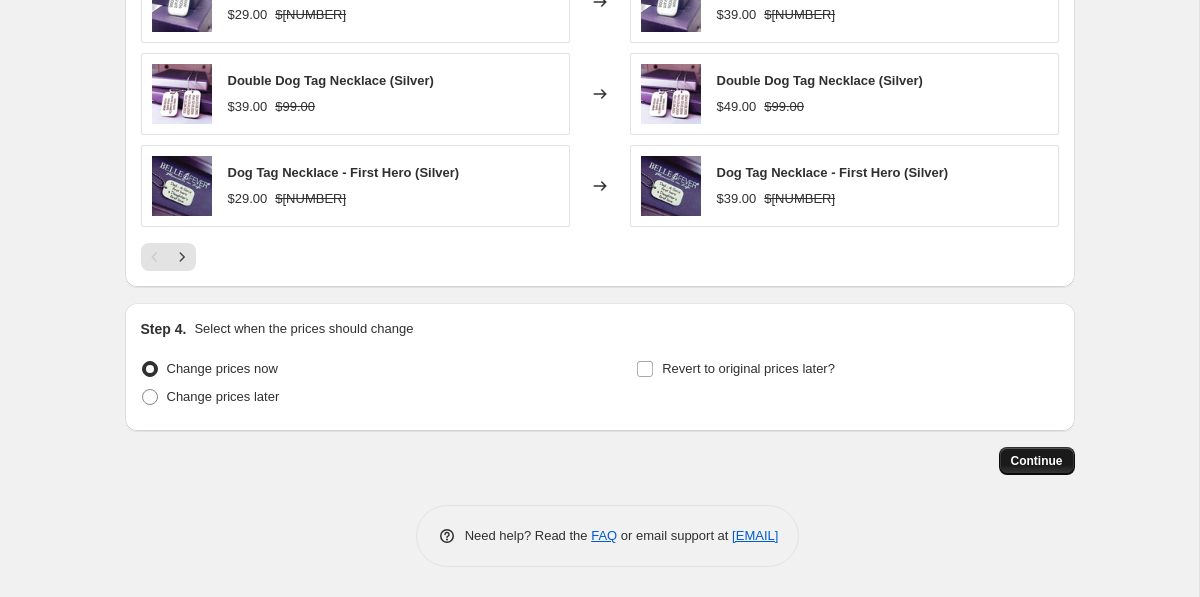 click on "Continue" at bounding box center (1037, 461) 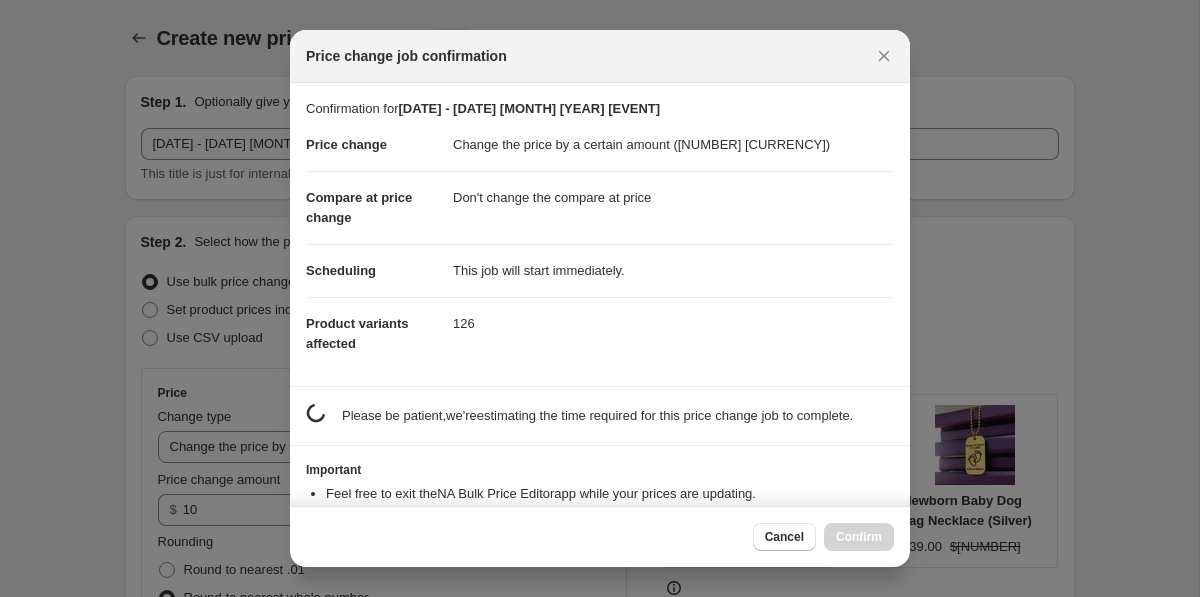 scroll, scrollTop: 0, scrollLeft: 0, axis: both 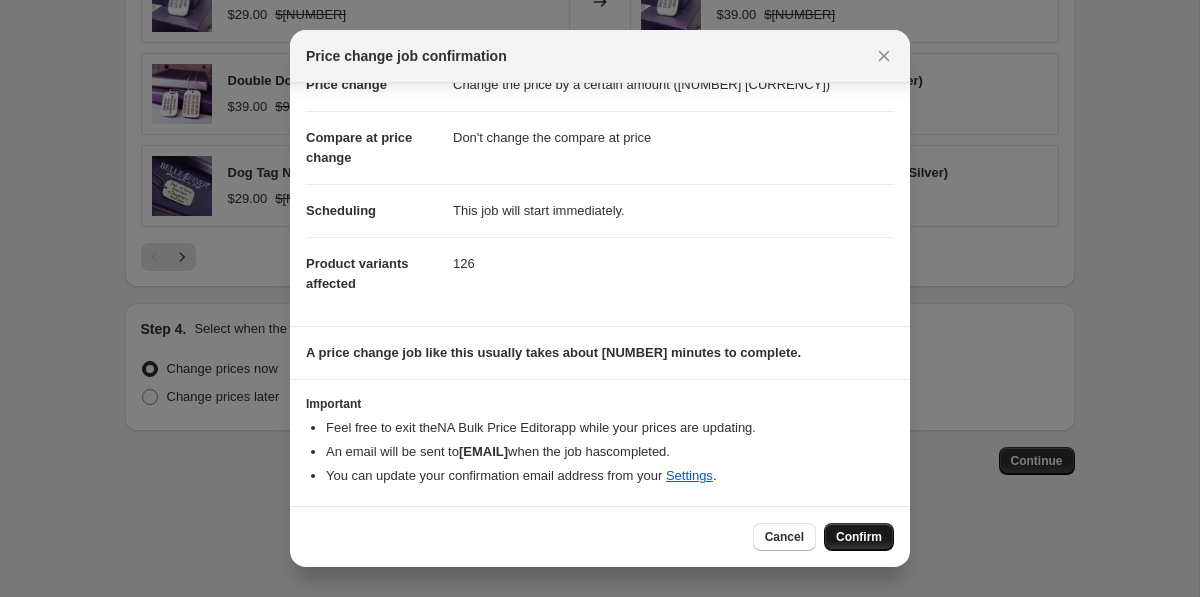 click on "Confirm" at bounding box center [859, 537] 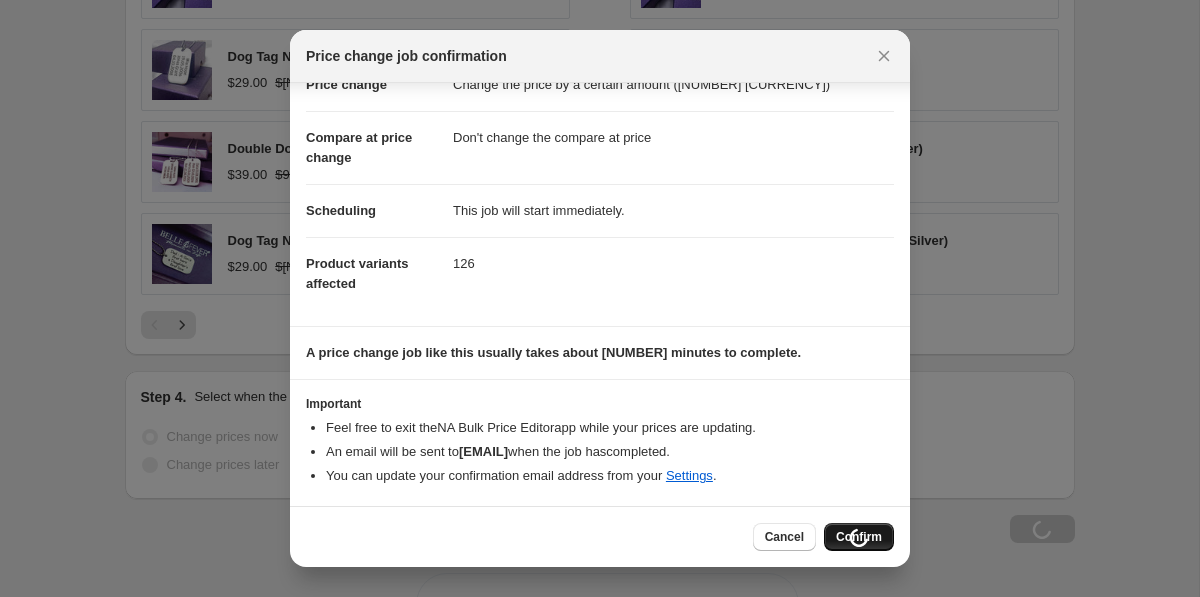 scroll, scrollTop: 1531, scrollLeft: 0, axis: vertical 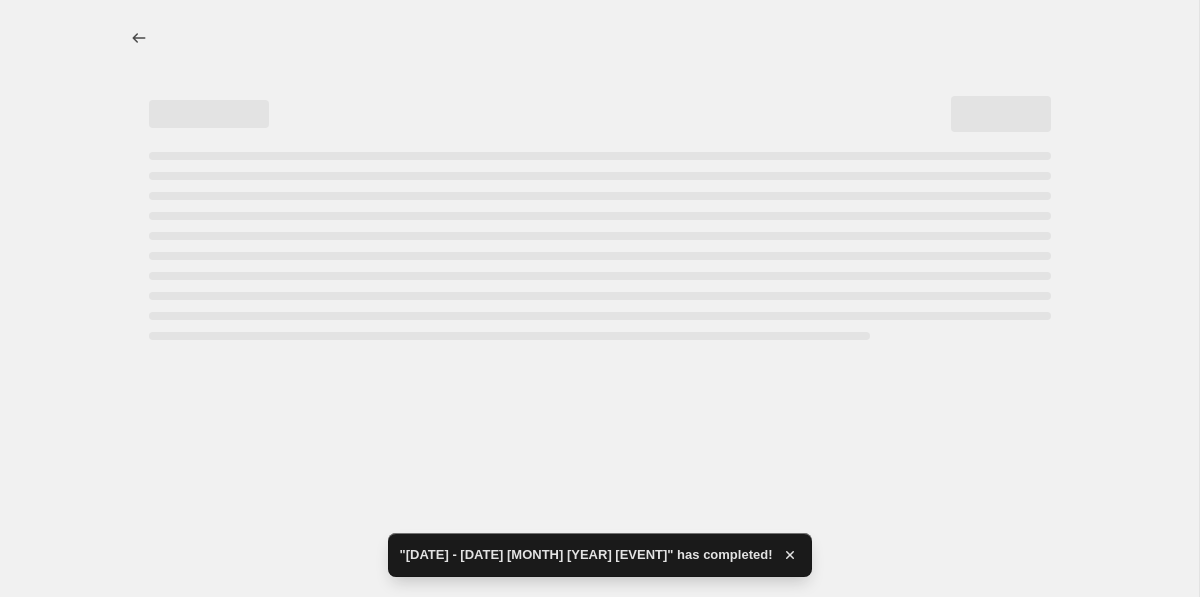 select on "by" 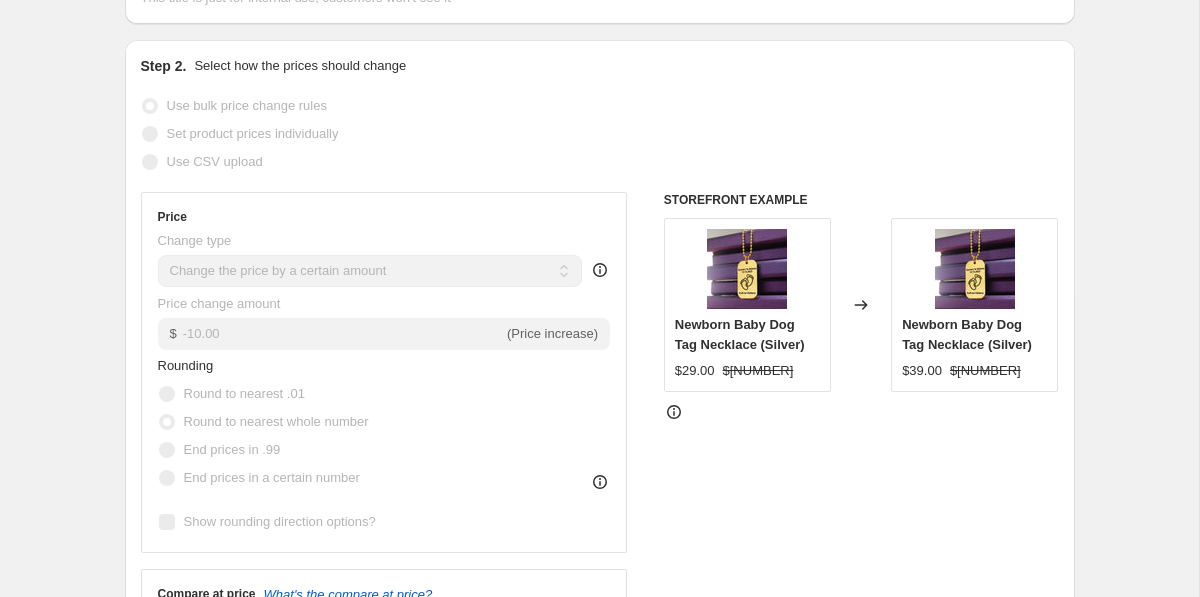 scroll, scrollTop: 0, scrollLeft: 0, axis: both 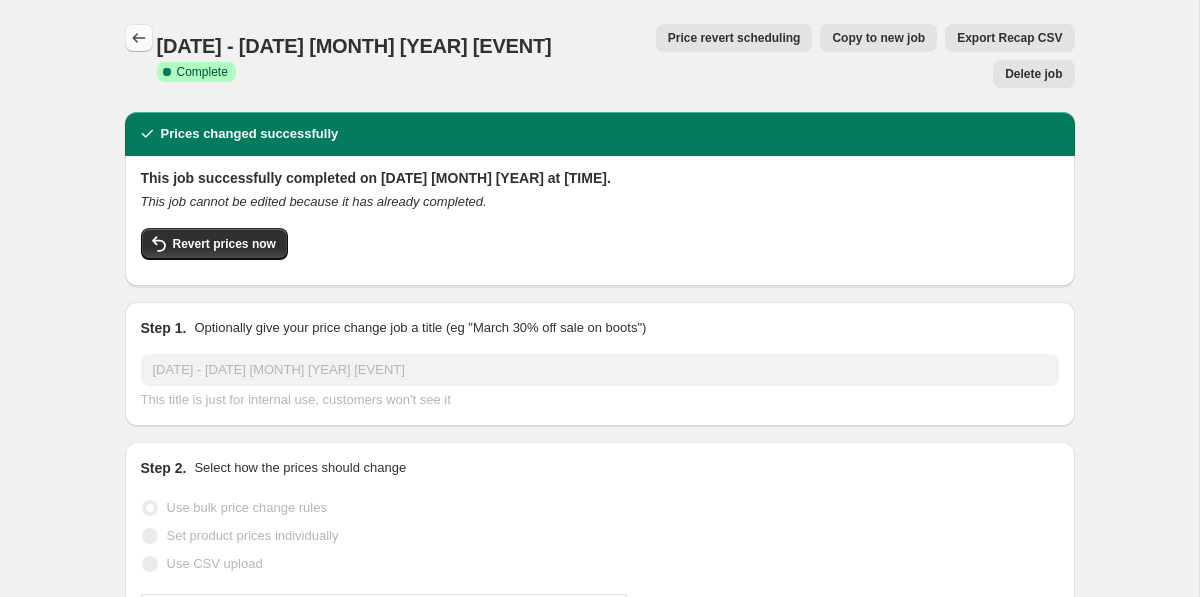 click at bounding box center (139, 38) 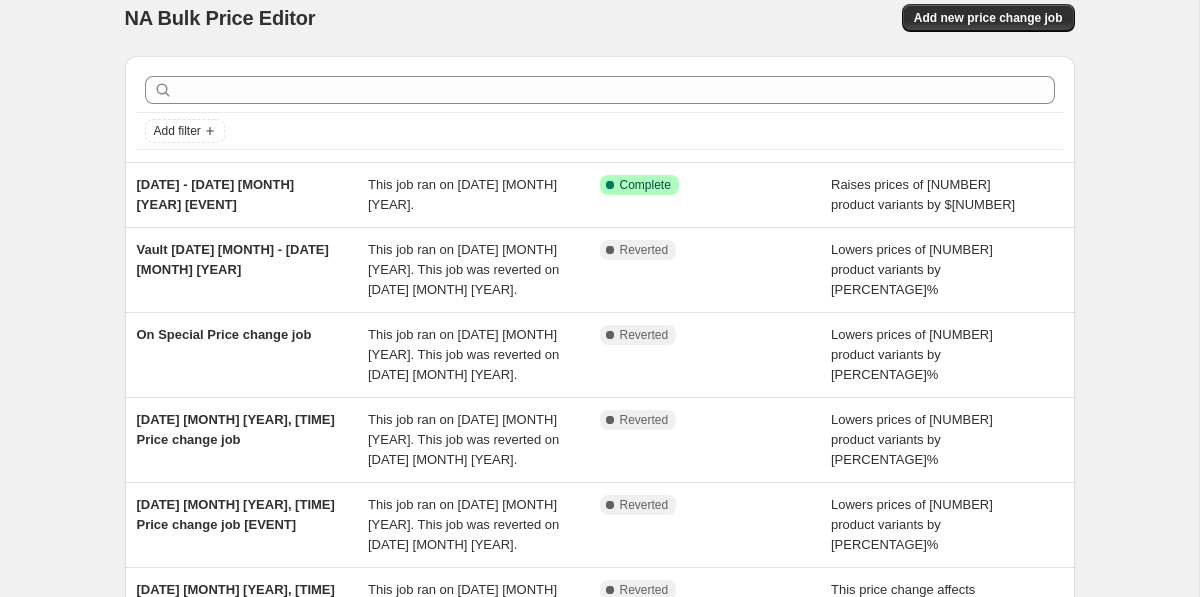 scroll, scrollTop: 21, scrollLeft: 0, axis: vertical 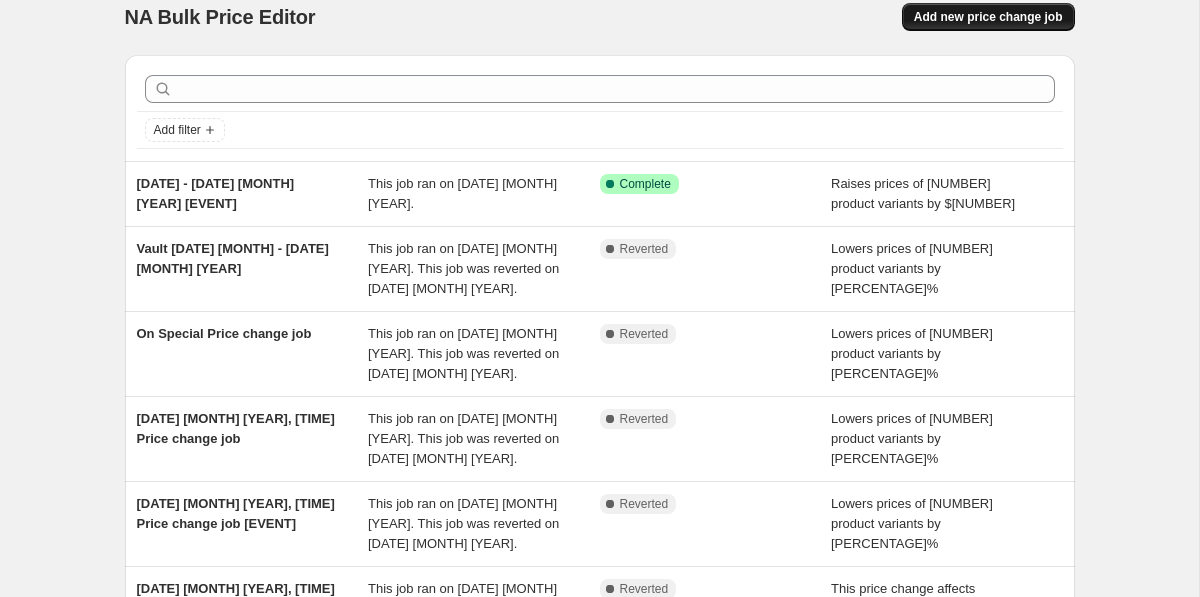 click on "Add new price change job" at bounding box center [988, 17] 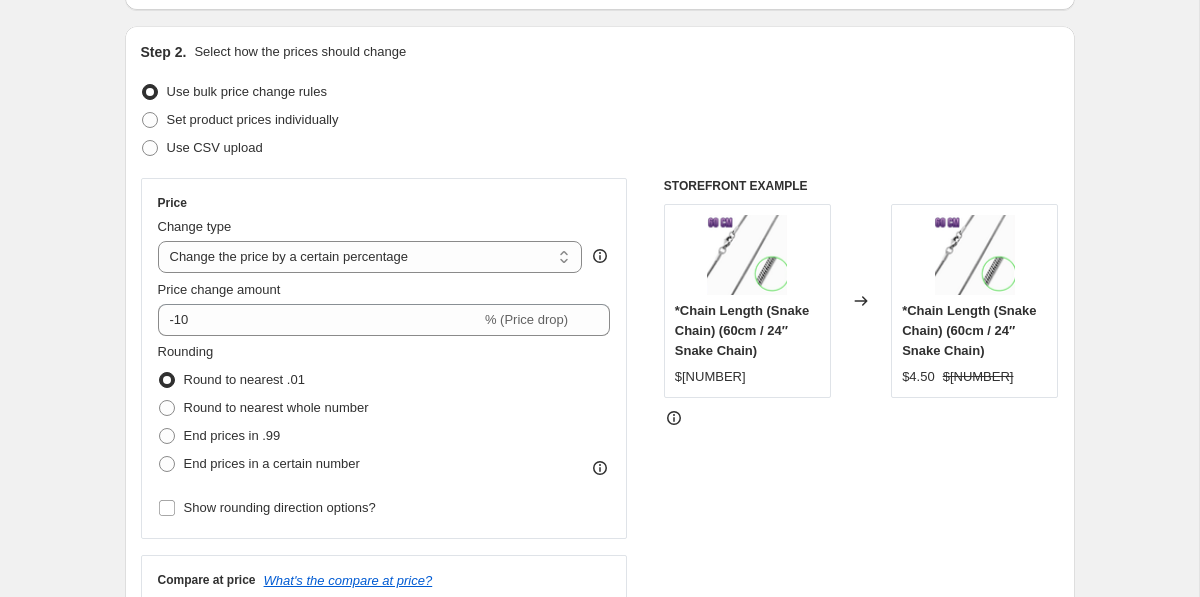 scroll, scrollTop: 192, scrollLeft: 0, axis: vertical 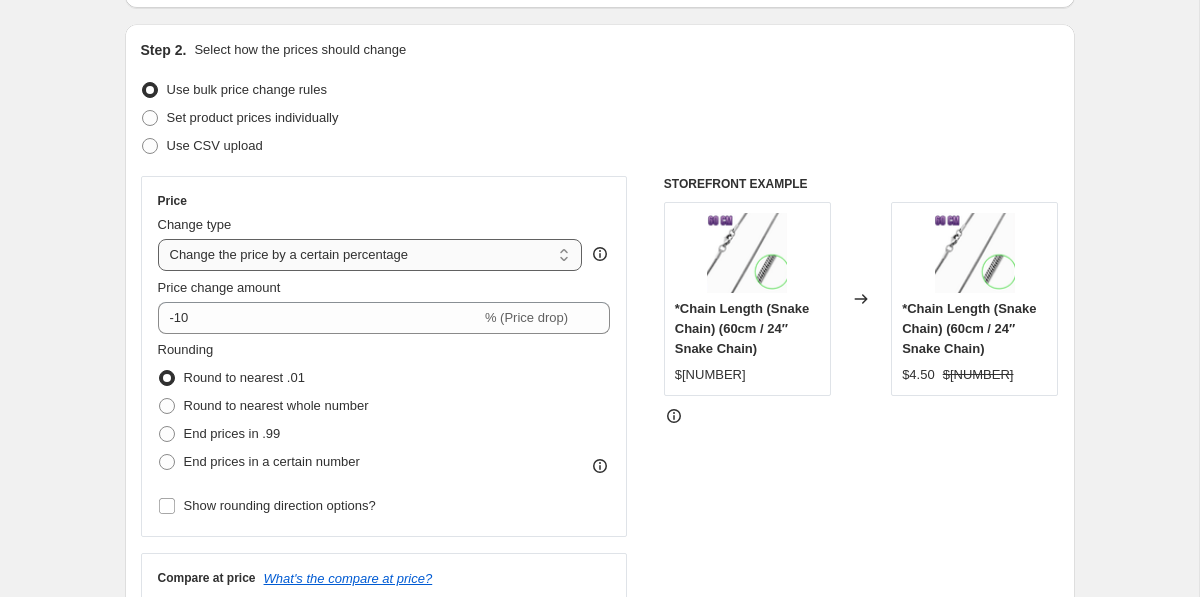 click on "Change the price to a certain amount Change the price by a certain amount Change the price by a certain percentage Change the price to the current compare at price (price before sale) Change the price by a certain amount relative to the compare at price Change the price by a certain percentage relative to the compare at price Don't change the price Change the price by a certain percentage relative to the cost per item Change price to certain cost margin" at bounding box center [370, 255] 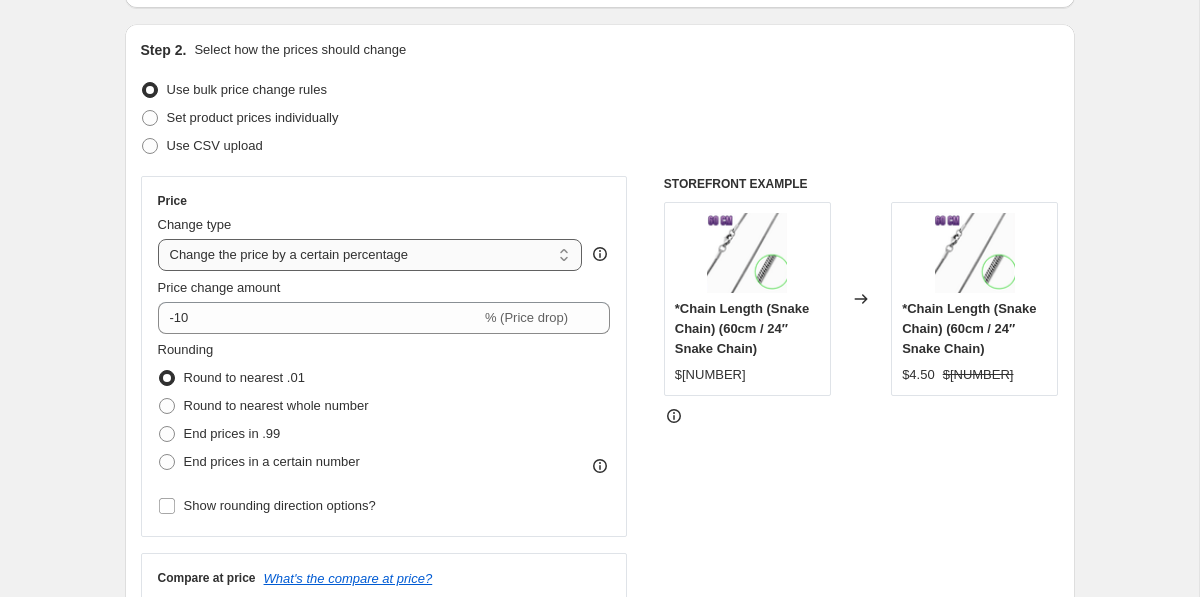 select on "by" 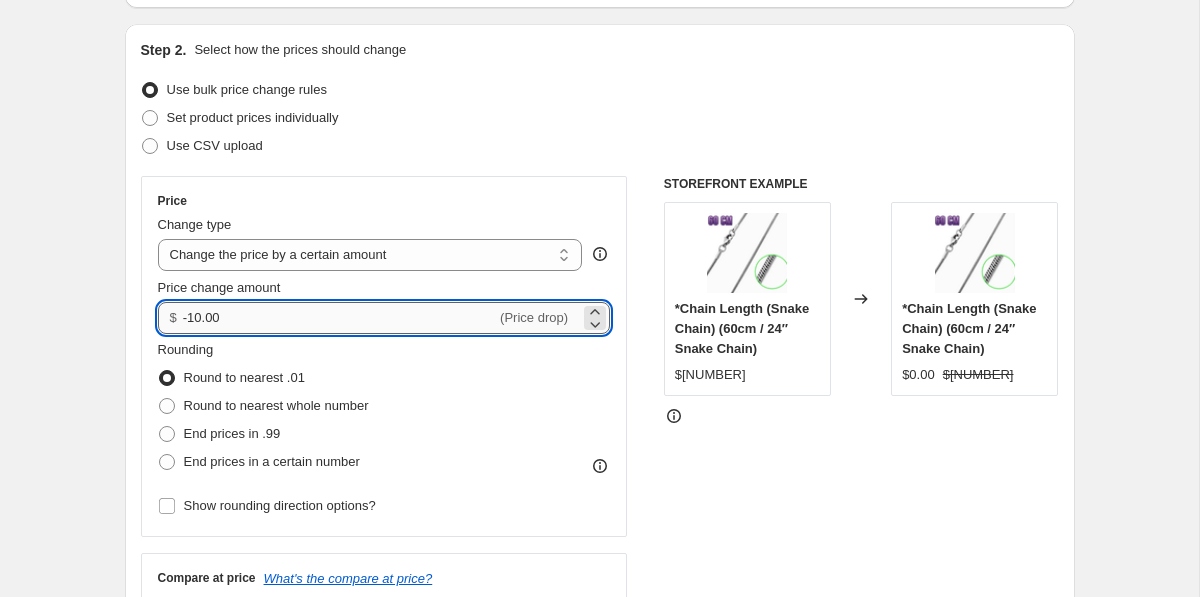 click on "-10.00" at bounding box center (339, 318) 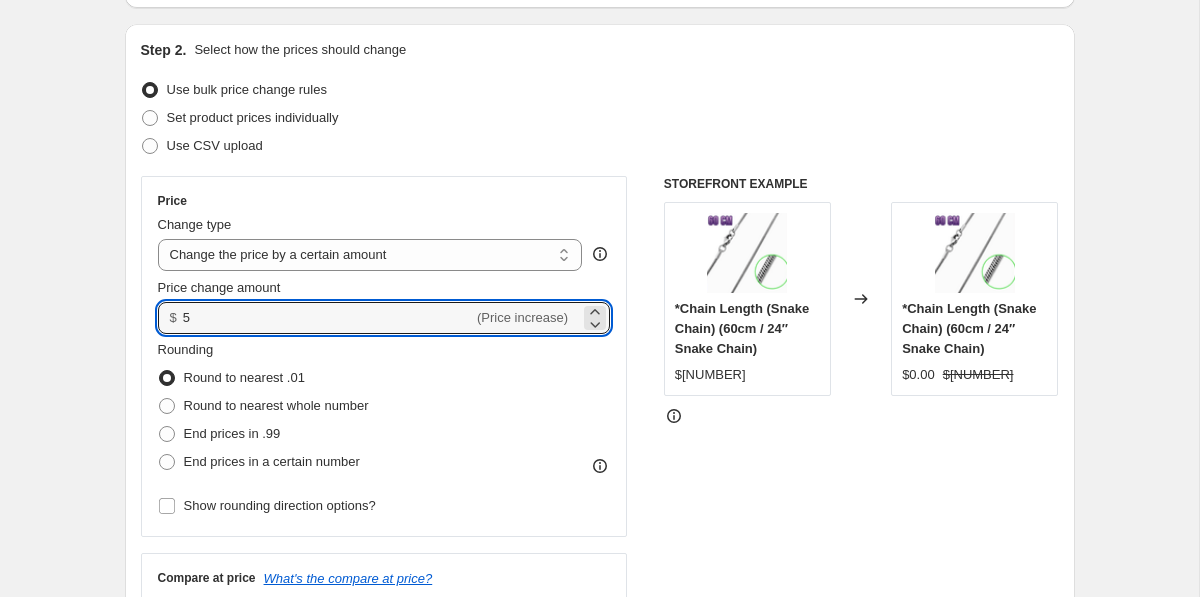 type on "5.00" 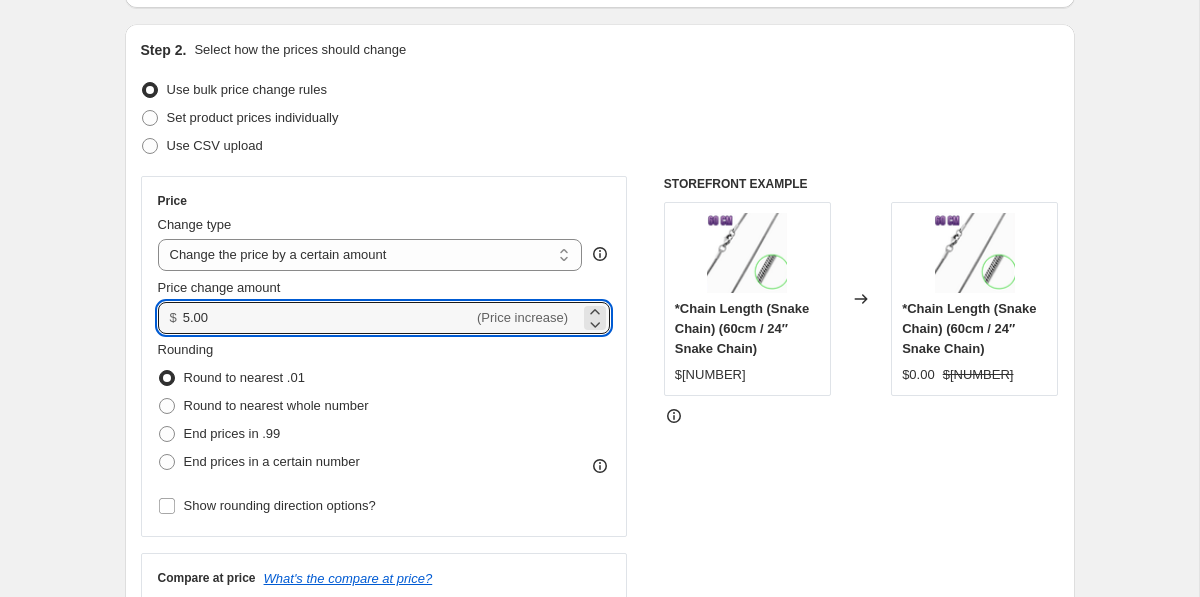 click on "Step 1. Optionally give your price change job a title (eg "[MONTH] [PERCENTAGE]% off sale on boots") [DATE] [MONTH] [YEAR], [TIME] Price change job This title is just for internal use, customers won't see it Step 2. Select how the prices should change Use bulk price change rules Set product prices individually Use CSV upload Price Change type Change the price to a certain amount Change the price by a certain amount Change the price by a certain percentage Change the price to the current compare at price (price before sale) Change the price by a certain amount relative to the compare at price Change the price by a certain percentage relative to the compare at price Don't change the price Change the price by a certain percentage relative to the cost per item Change price to certain cost margin Change the price by a certain amount Price change amount $ [NUMBER]  (Price increase) Rounding Round to nearest .01 Round to nearest whole number End prices in .99 End prices in a certain number Show rounding direction options? Compare at price" at bounding box center (592, 759) 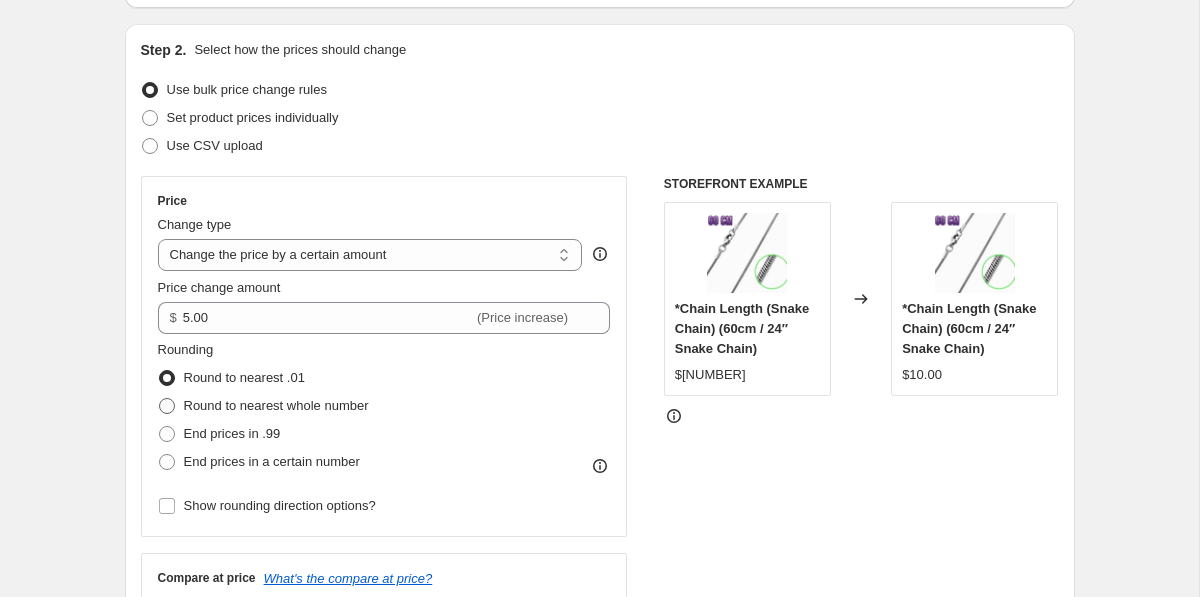 click at bounding box center [167, 406] 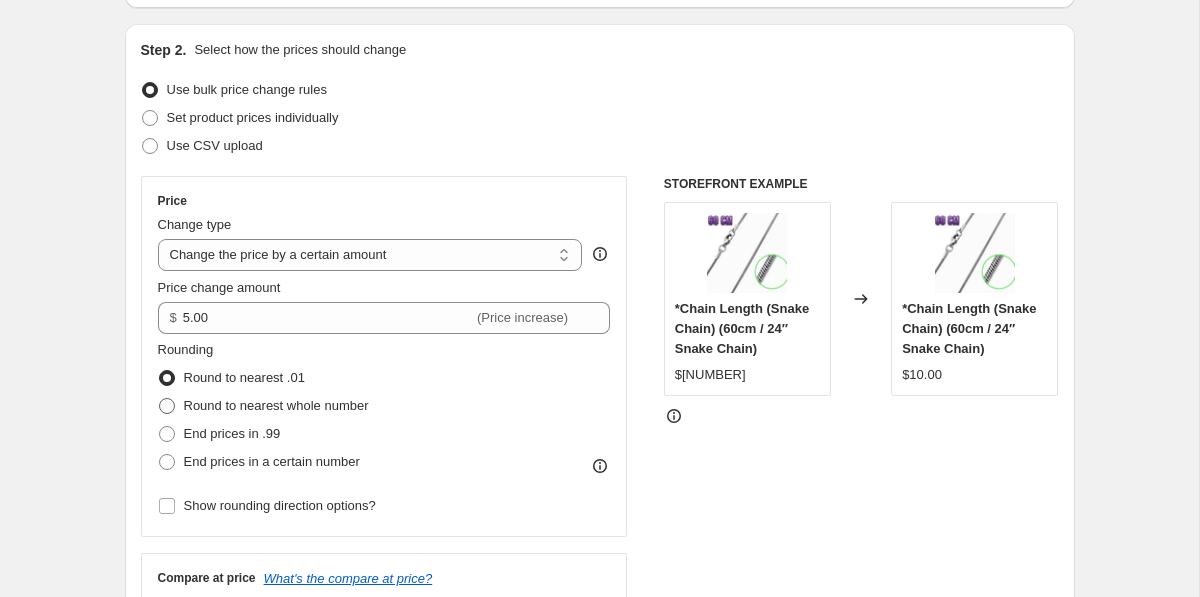 radio on "true" 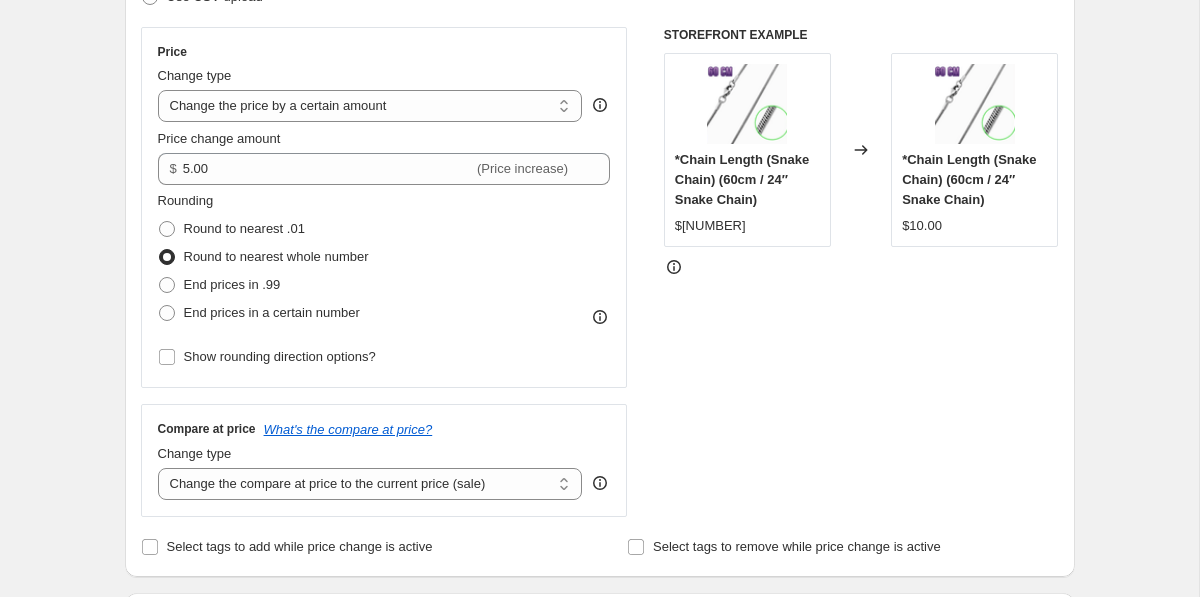 scroll, scrollTop: 332, scrollLeft: 0, axis: vertical 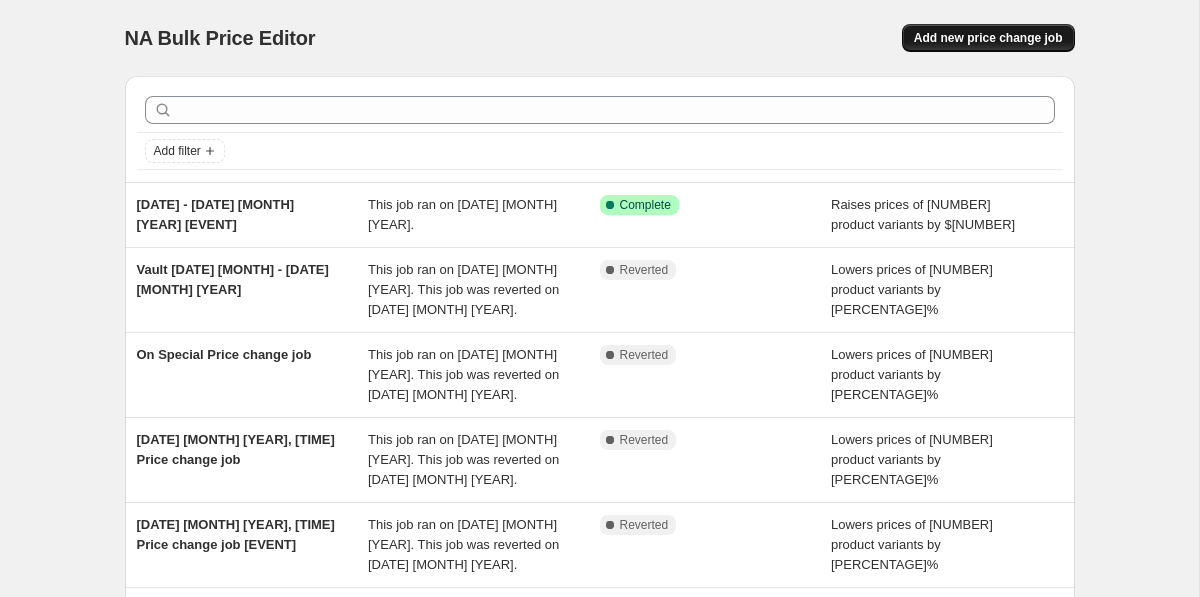 click on "Add new price change job" at bounding box center (988, 38) 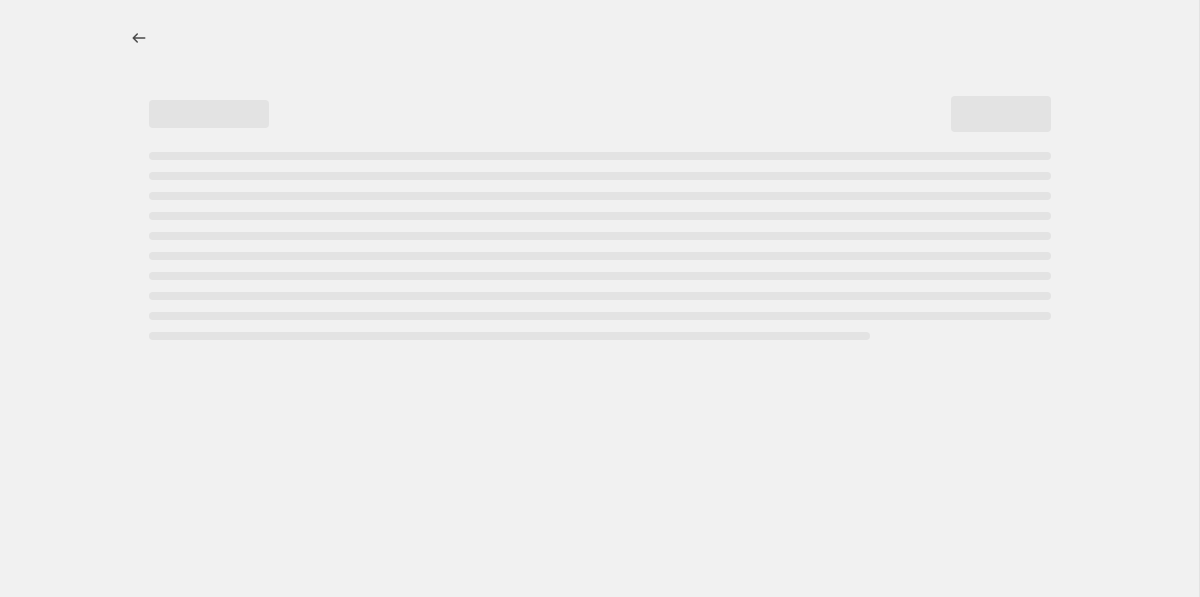 select on "percentage" 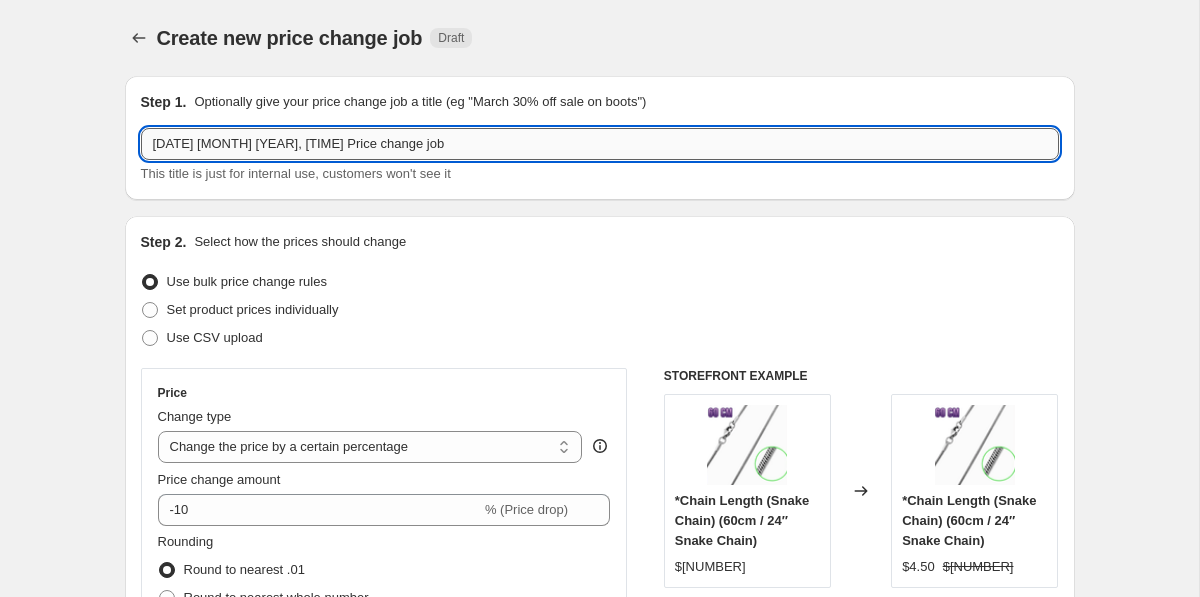 drag, startPoint x: 231, startPoint y: 144, endPoint x: 459, endPoint y: 158, distance: 228.42941 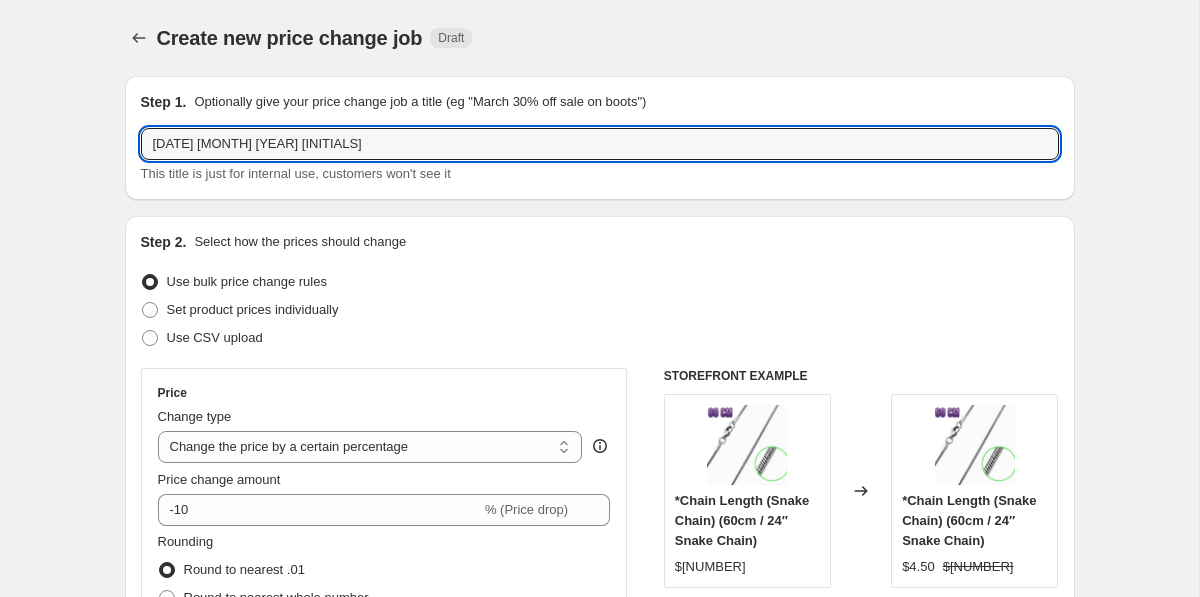 type on "[DATE] [MONTH] [YEAR] [INITIALS]" 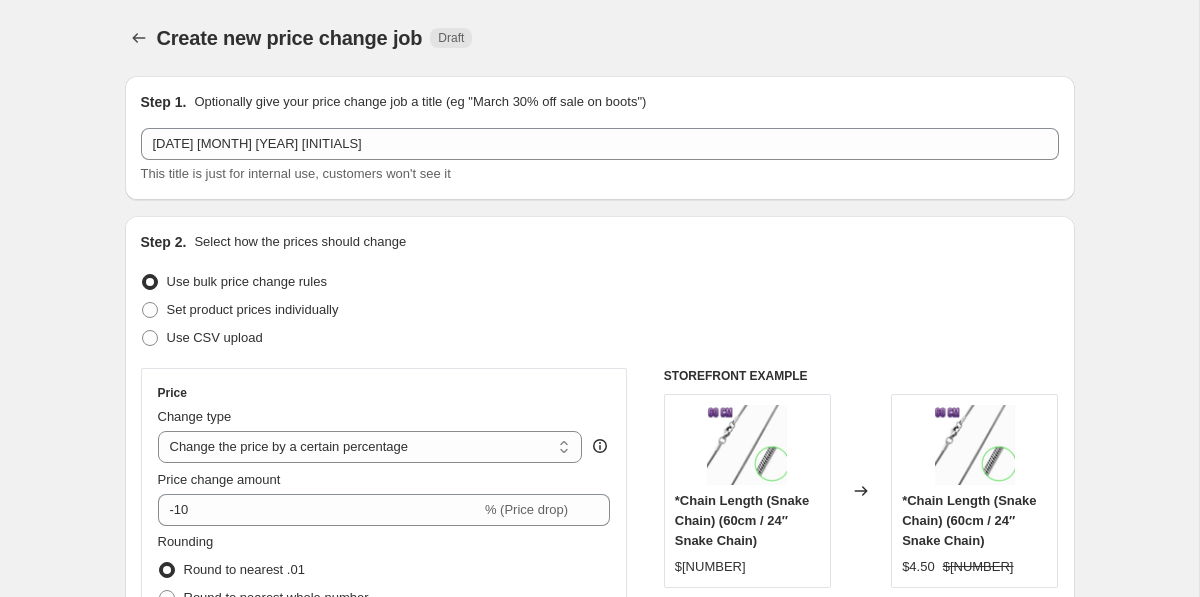 click on "Create new price change job. This page is ready Create new price change job Draft Step 1. Optionally give your price change job a title (eg "[MONTH] [PERCENTAGE]% off sale on boots") [DATE] [MONTH] [YEAR] [INITIALS] This title is just for internal use, customers won't see it Step 2. Select how the prices should change Use bulk price change rules Set product prices individually Use CSV upload Price Change type Change the price to a certain amount Change the price by a certain amount Change the price by a certain percentage Change the price to the current compare at price (price before sale) Change the price by a certain amount relative to the compare at price Change the price by a certain percentage relative to the compare at price Don't change the price Change the price by a certain percentage relative to the cost per item Change price to certain cost margin Change the price by a certain percentage Price change amount -[NUMBER] % (Price drop) Rounding Round to nearest .01 Round to nearest whole number End prices in .99 Compare at price $[NUMBER]" at bounding box center [599, 982] 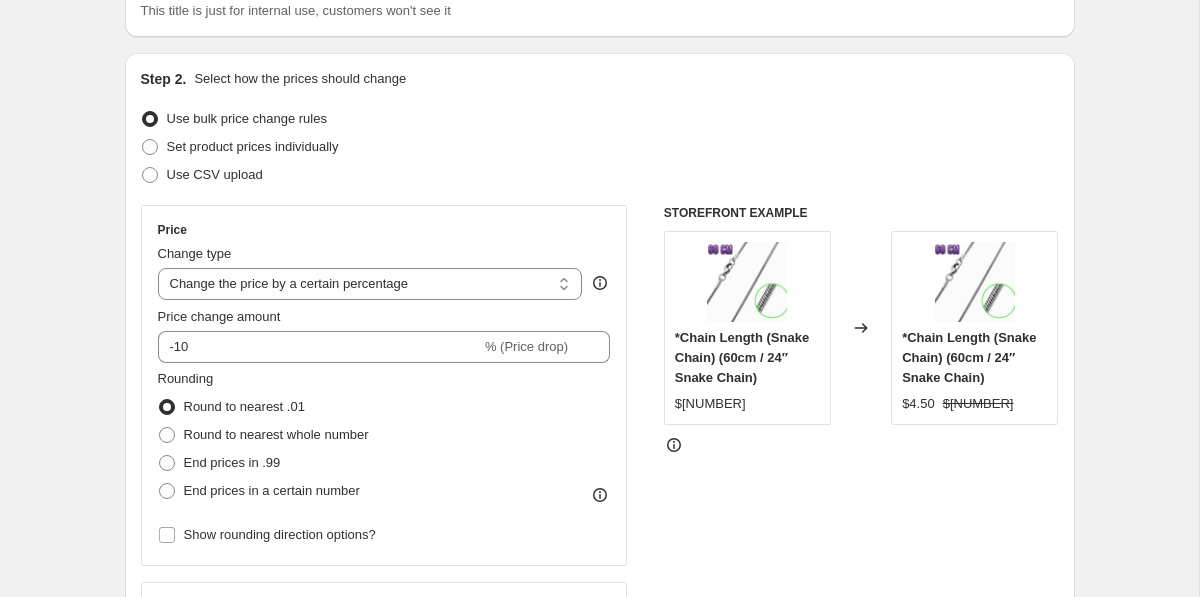 scroll, scrollTop: 233, scrollLeft: 0, axis: vertical 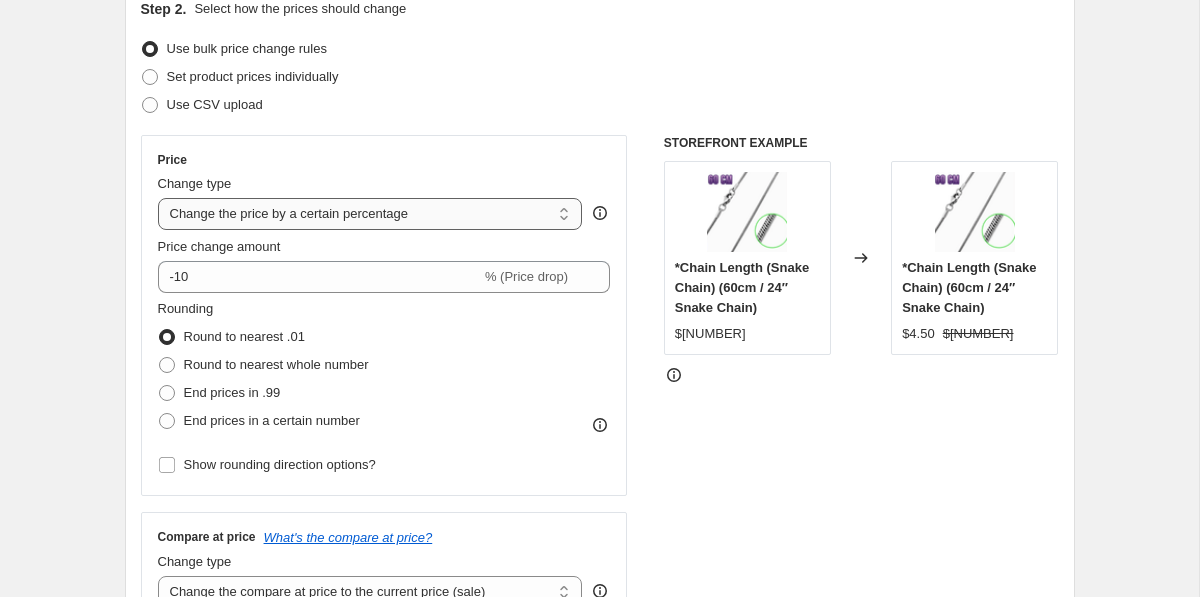 click on "Change the price to a certain amount Change the price by a certain amount Change the price by a certain percentage Change the price to the current compare at price (price before sale) Change the price by a certain amount relative to the compare at price Change the price by a certain percentage relative to the compare at price Don't change the price Change the price by a certain percentage relative to the cost per item Change price to certain cost margin" at bounding box center (370, 214) 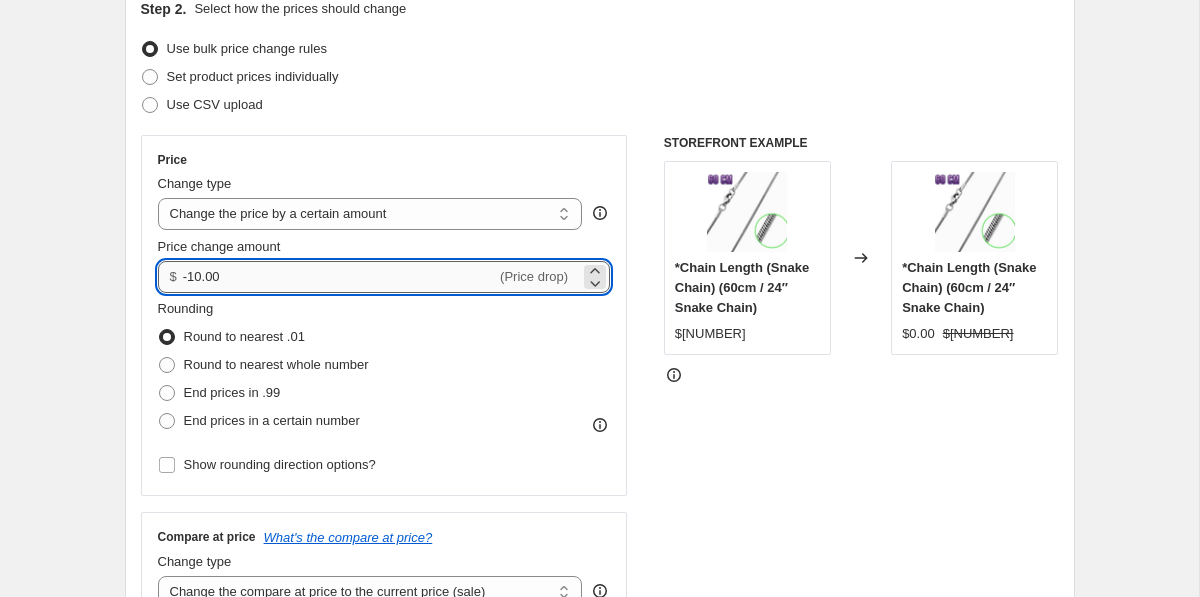 click on "-10.00" at bounding box center [339, 277] 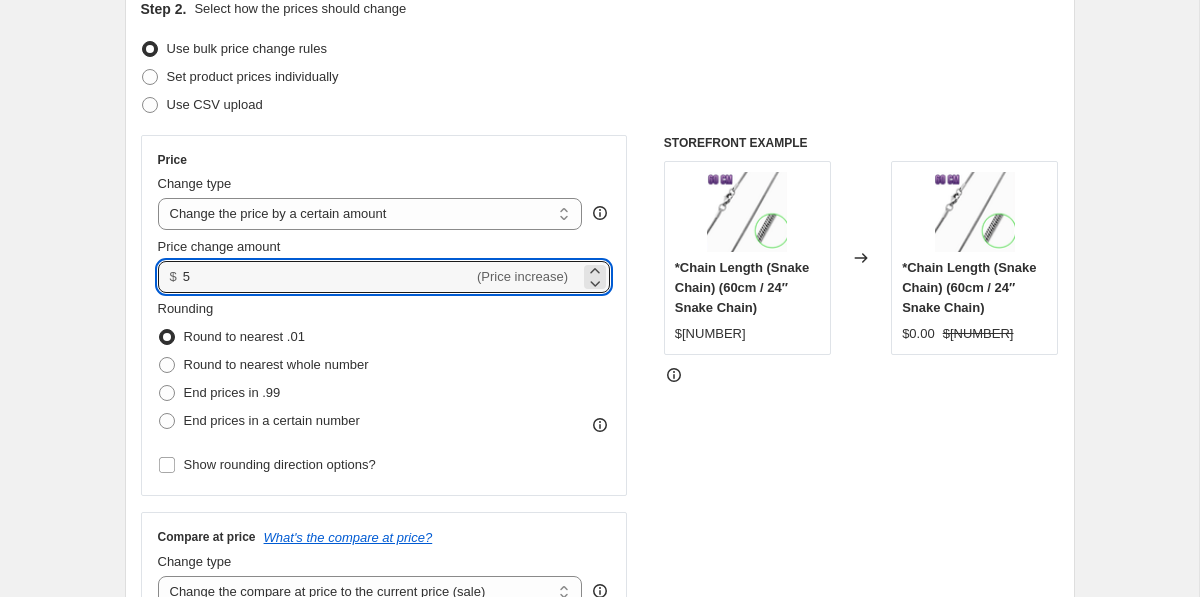 type on "5.00" 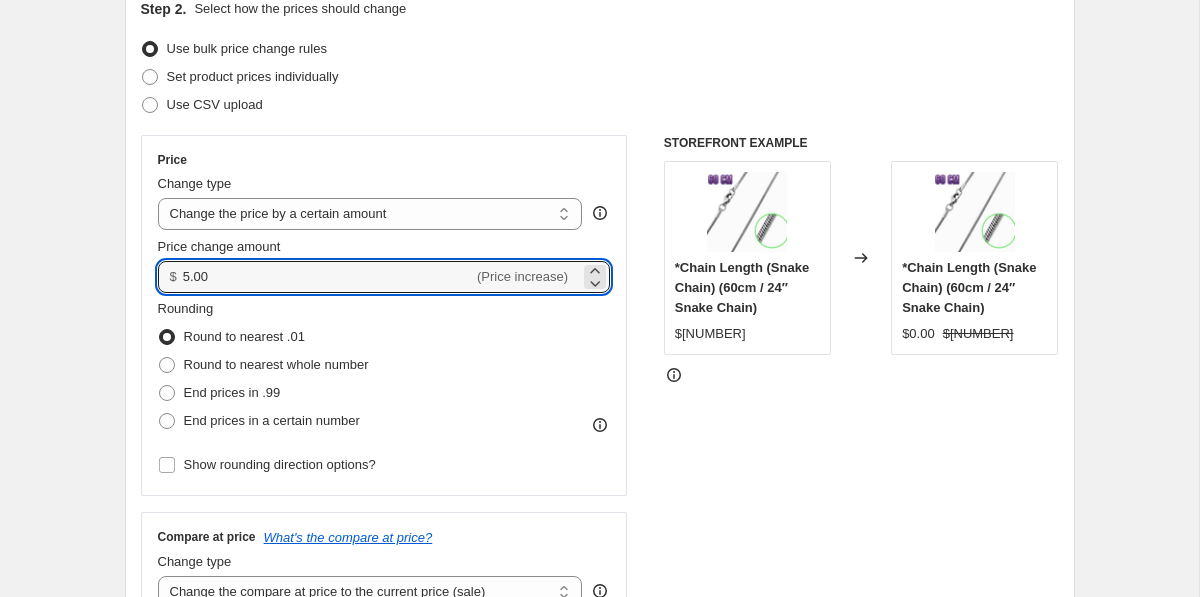 click on "Create new price change job. This page is ready Create new price change job Draft Step 1. Optionally give your price change job a title (eg "[MONTH] [PERCENTAGE]% off sale on boots") [DATE] [MONTH] [YEAR] [INITIALS] This title is just for internal use, customers won't see it Step 2. Select how the prices should change Use bulk price change rules Set product prices individually Use CSV upload Price Change type Change the price to a certain amount Change the price by a certain amount Change the price by a certain percentage Change the price to the current compare at price (price before sale) Change the price by a certain amount relative to the compare at price Change the price by a certain percentage relative to the compare at price Don't change the price Change the price by a certain percentage relative to the cost per item Change price to certain cost margin Change the price by a certain amount Price change amount $ [NUMBER]  (Price increase) Rounding Round to nearest .01 Round to nearest whole number End prices in .99 Compare at price $[NUMBER]" at bounding box center [599, 749] 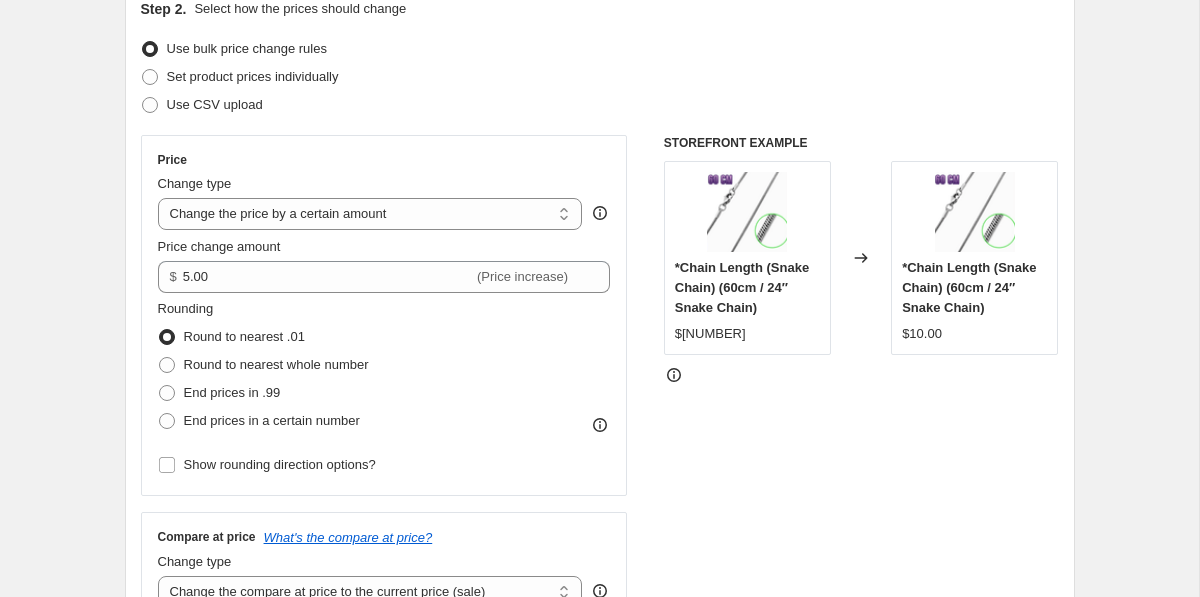 scroll, scrollTop: 290, scrollLeft: 0, axis: vertical 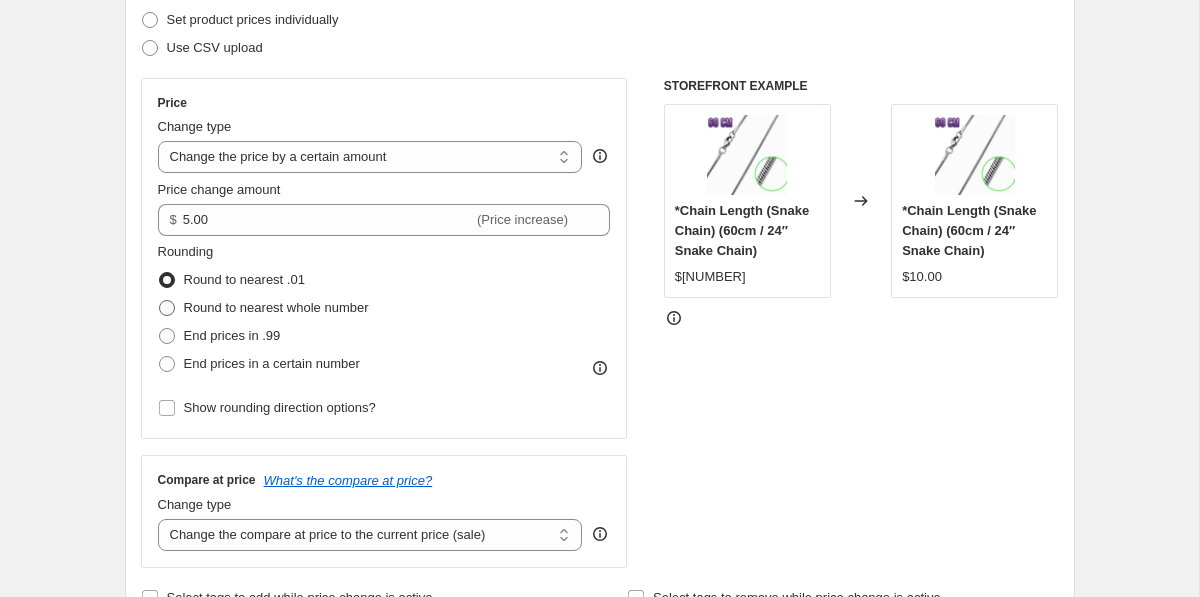 click at bounding box center [167, 308] 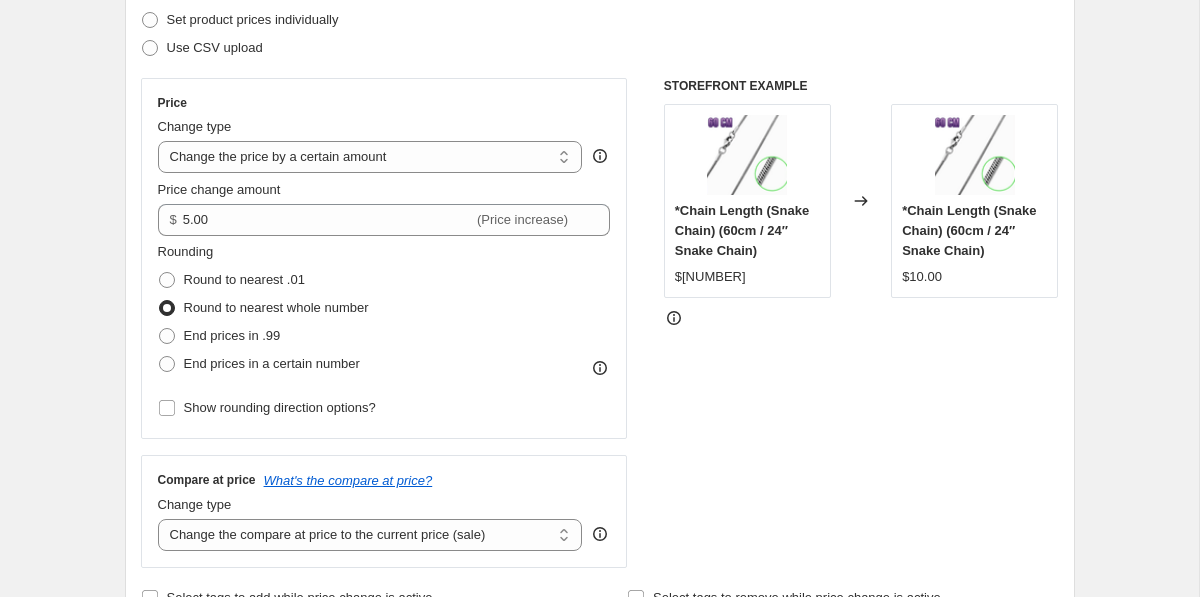 click on "Step 1. Optionally give your price change job a title (eg "[MONTH] [PERCENTAGE]% off sale on boots") [DATE] [MONTH] [YEAR] [INITIALS] This title is just for internal use, customers won't see it Step 2. Select how the prices should change Use bulk price change rules Set product prices individually Use CSV upload Price Change type Change the price to a certain amount Change the price by a certain amount Change the price by a certain percentage Change the price to the current compare at price (price before sale) Change the price by a certain amount relative to the compare at price Change the price by a certain percentage relative to the compare at price Don't change the price Change the price by a certain percentage relative to the cost per item Change price to certain cost margin Change the price by a certain amount Price change amount $ [NUMBER]  (Price increase) Rounding Round to nearest .01 Round to nearest whole number End prices in .99 End prices in a certain number Show rounding direction options? Compare at price Change type $[NUMBER] $[NUMBER]" at bounding box center (592, 661) 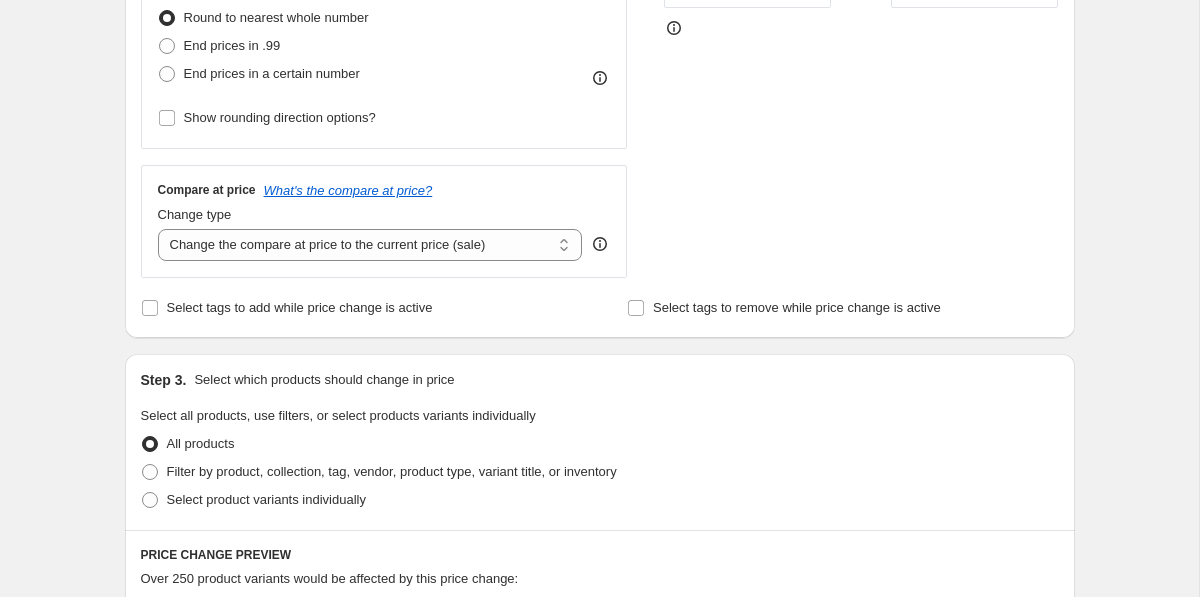 scroll, scrollTop: 613, scrollLeft: 0, axis: vertical 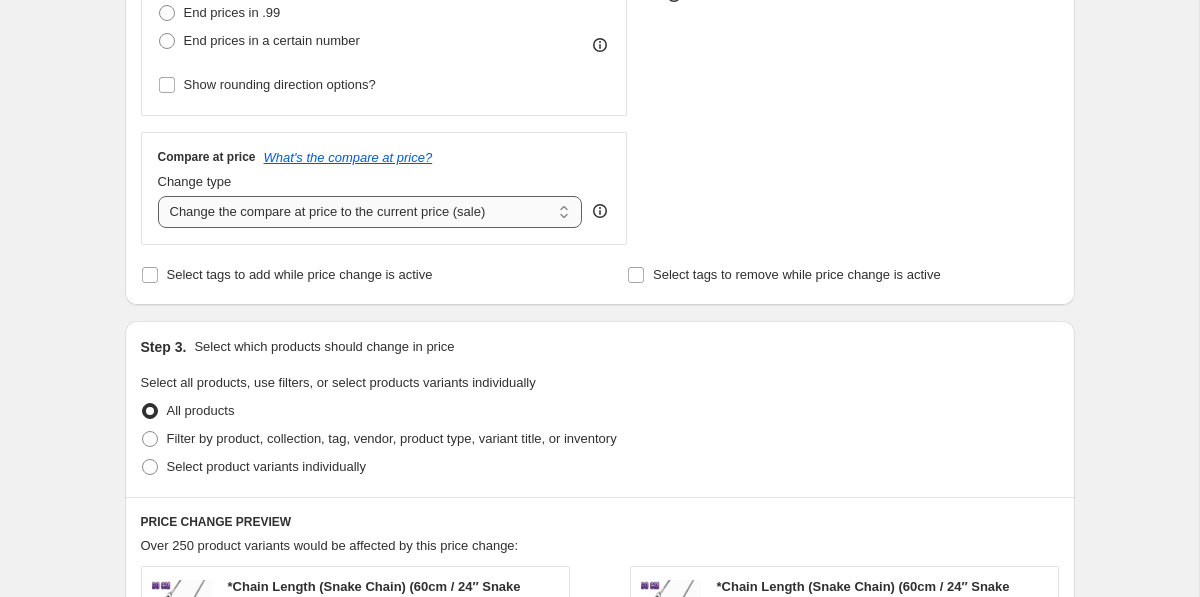 click on "Change the compare at price to the current price (sale) Change the compare at price to a certain amount Change the compare at price by a certain amount Change the compare at price by a certain percentage Change the compare at price by a certain amount relative to the actual price Change the compare at price by a certain percentage relative to the actual price Don't change the compare at price Remove the compare at price" at bounding box center [370, 212] 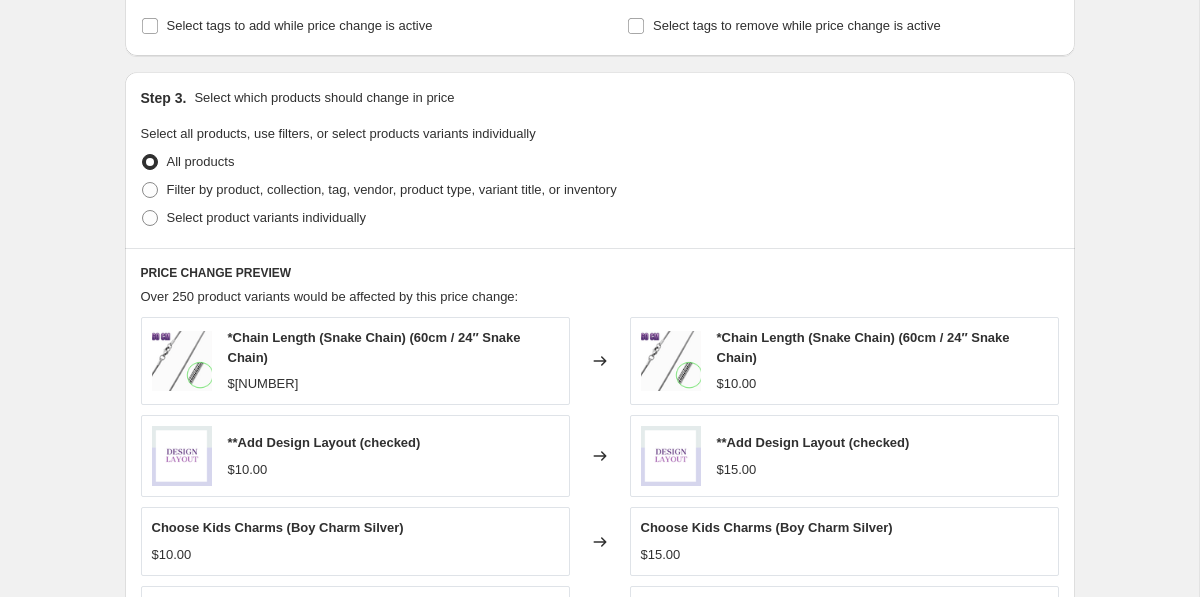 scroll, scrollTop: 863, scrollLeft: 0, axis: vertical 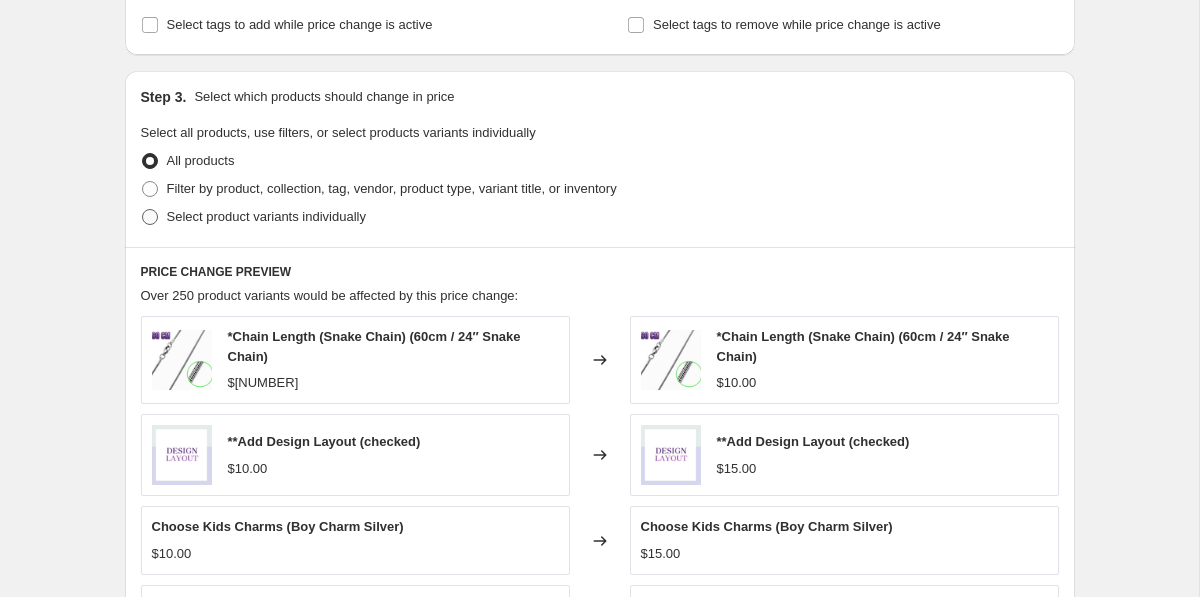 click at bounding box center [150, 217] 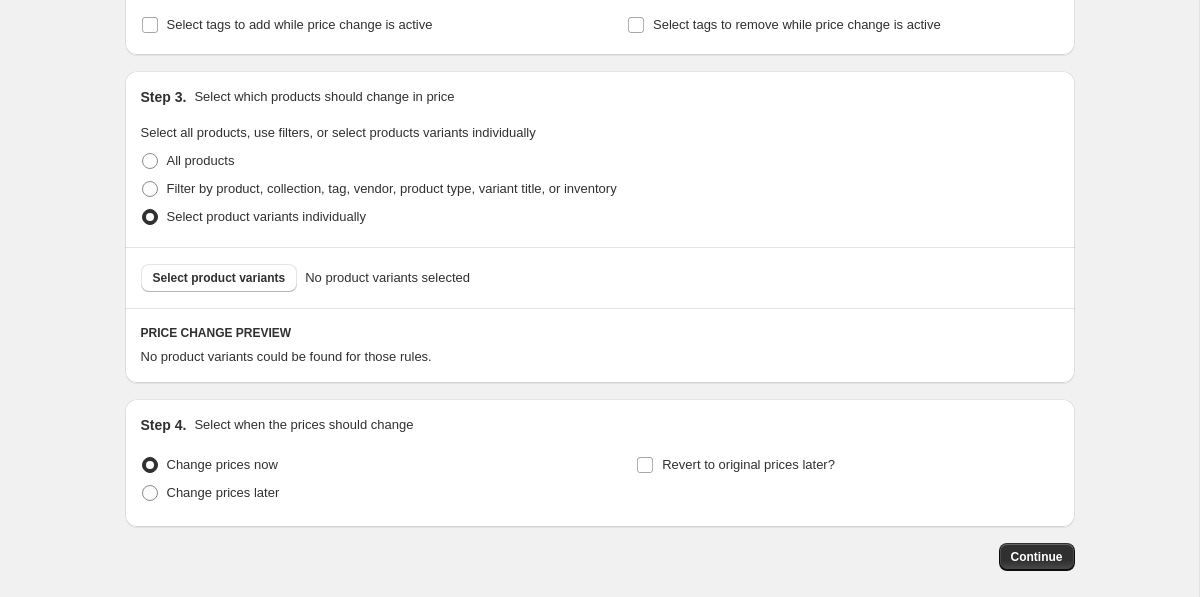 click on "Create new price change job. This page is ready Create new price change job Draft Step 1. Optionally give your price change job a title (eg "[MONTH] [PERCENTAGE]% off sale on boots") [DATE] [MONTH] [YEAR] [INITIALS] This title is just for internal use, customers won't see it Step 2. Select how the prices should change Use bulk price change rules Set product prices individually Use CSV upload Price Change type Change the price to a certain amount Change the price by a certain amount Change the price by a certain percentage Change the price to the current compare at price (price before sale) Change the price by a certain amount relative to the compare at price Change the price by a certain percentage relative to the compare at price Don't change the price Change the price by a certain percentage relative to the cost per item Change price to certain cost margin Change the price by a certain amount Price change amount $ [NUMBER]  (Price increase) Rounding Round to nearest .01 Round to nearest whole number End prices in .99 Compare at price $[NUMBER]" at bounding box center (600, -85) 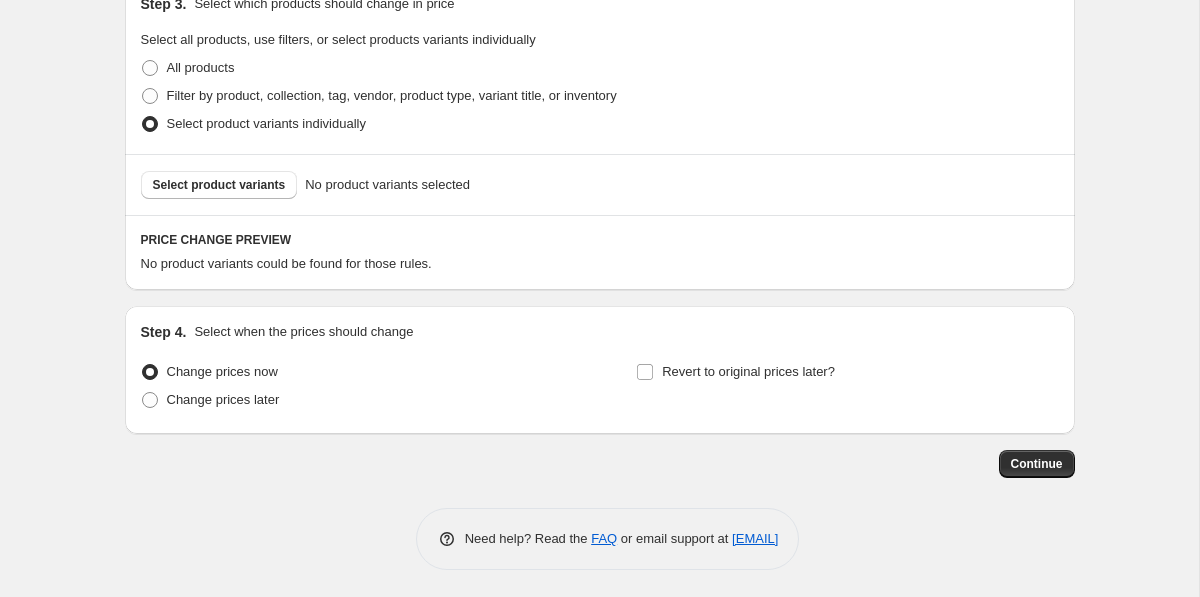 scroll, scrollTop: 959, scrollLeft: 0, axis: vertical 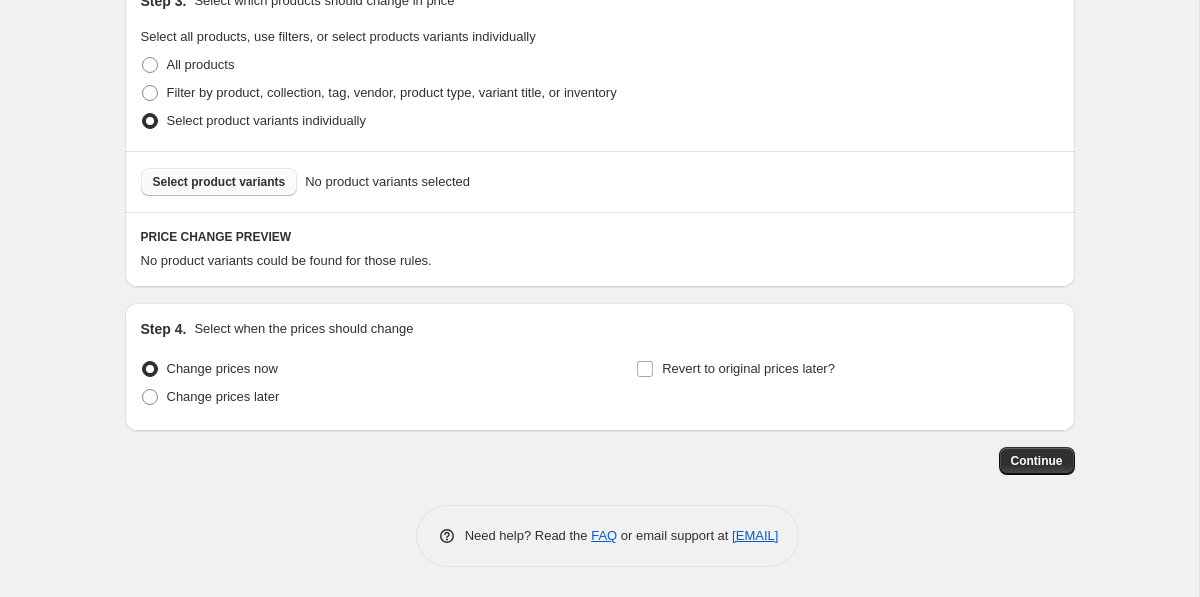 click on "Select product variants" at bounding box center (219, 182) 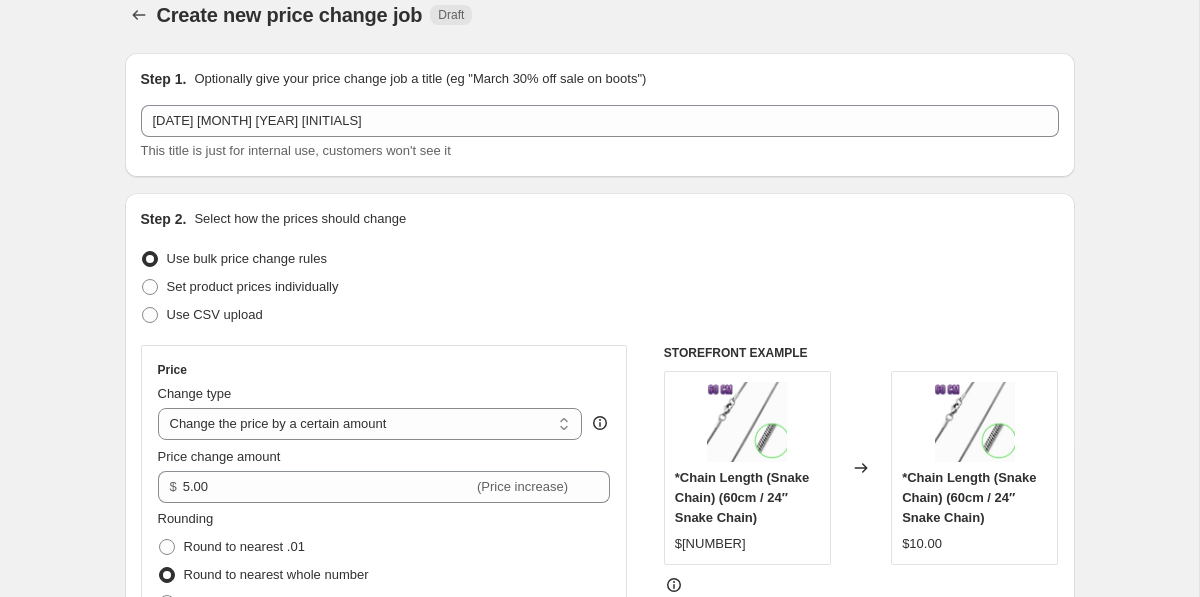 scroll, scrollTop: 0, scrollLeft: 0, axis: both 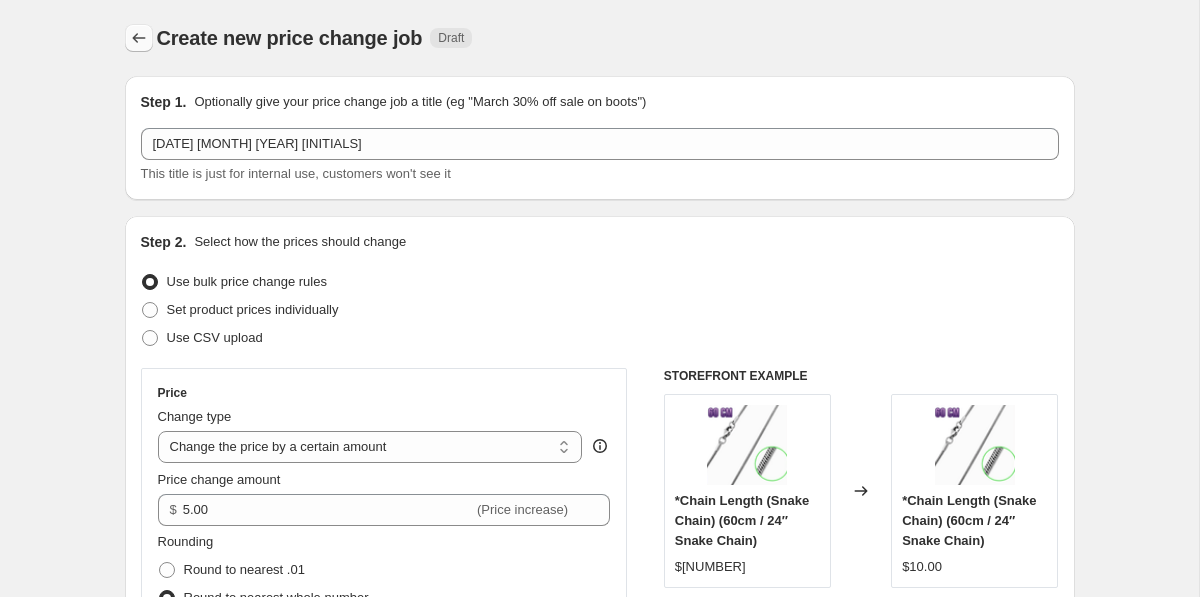 click 